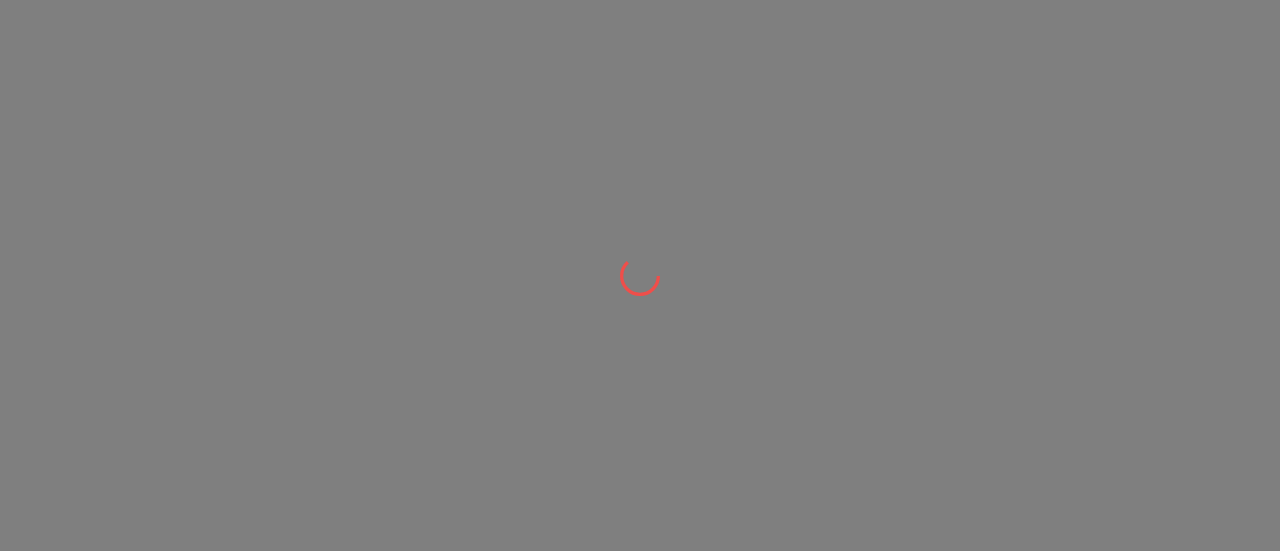 scroll, scrollTop: 0, scrollLeft: 0, axis: both 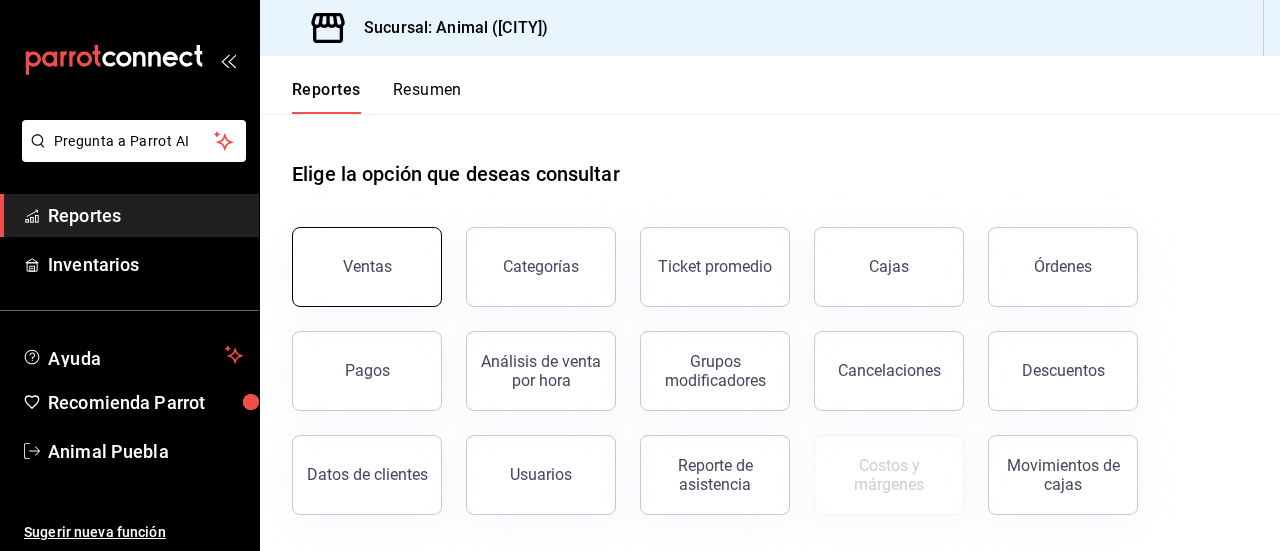 click on "Ventas" at bounding box center [367, 267] 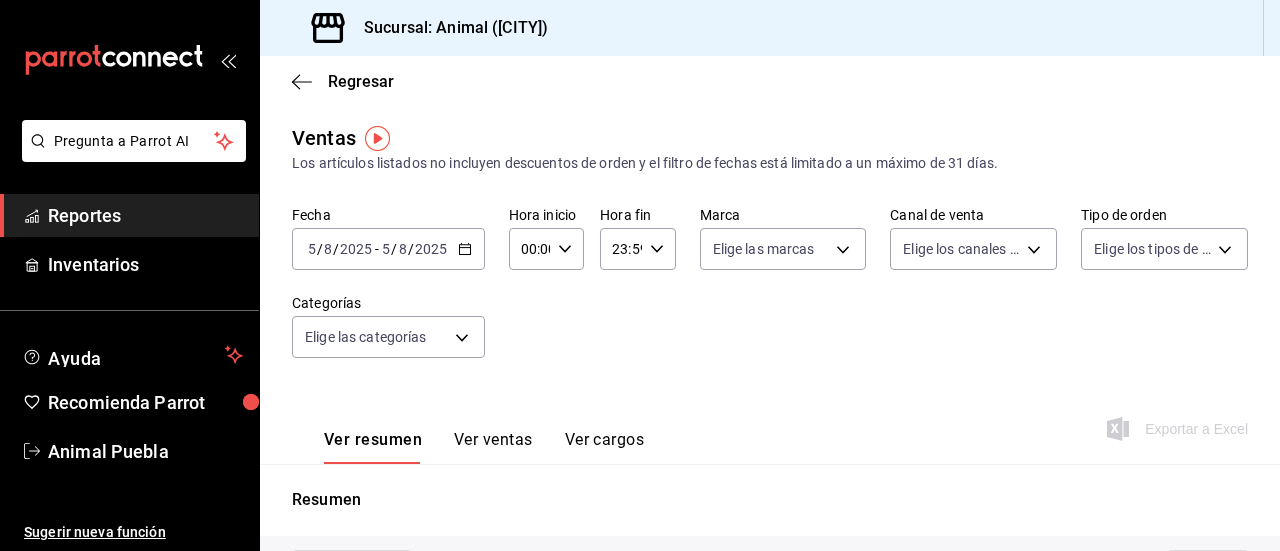 type on "05:00" 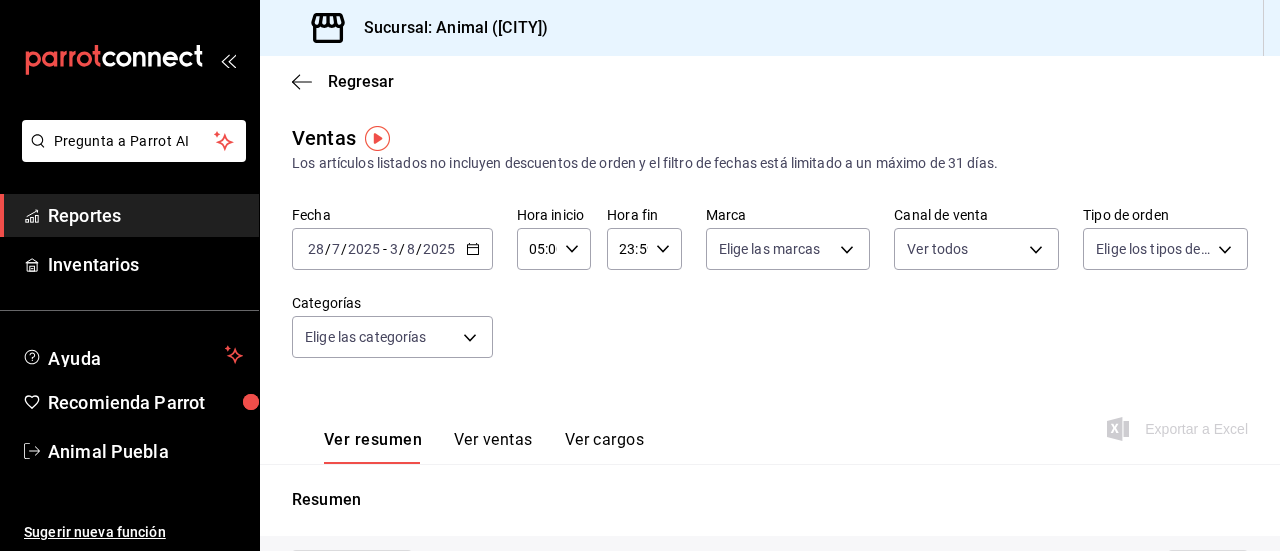 type on "PARROT,UBER_EATS,RAPPI,DIDI_FOOD,ONLINE" 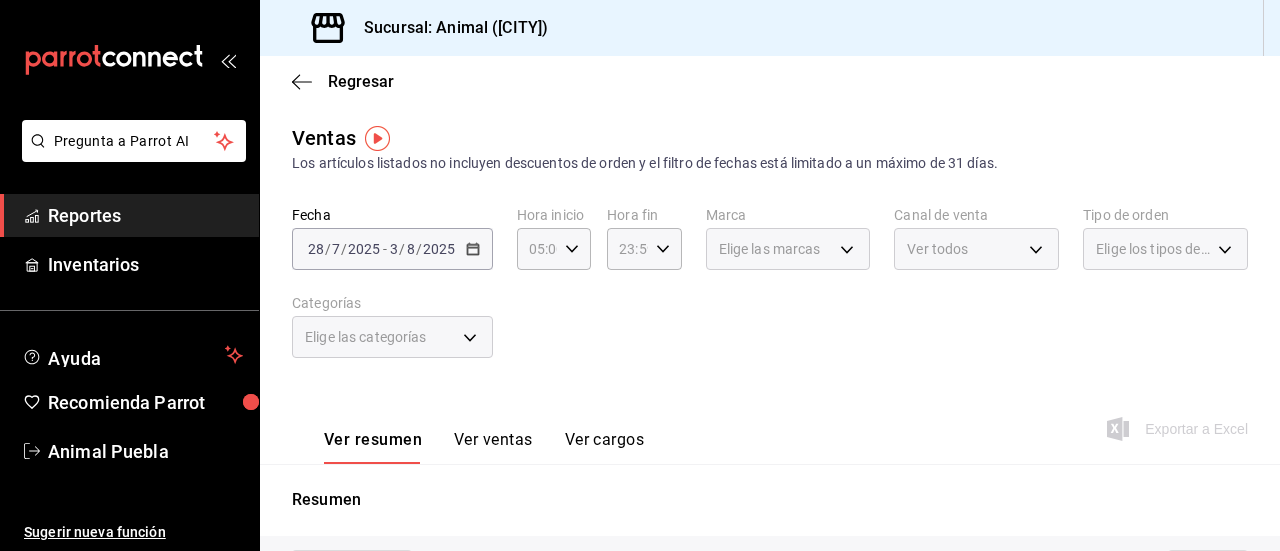 click on "2025-07-28 28 / 7 / 2025 - 2025-08-03 3 / 8 / 2025" at bounding box center (392, 249) 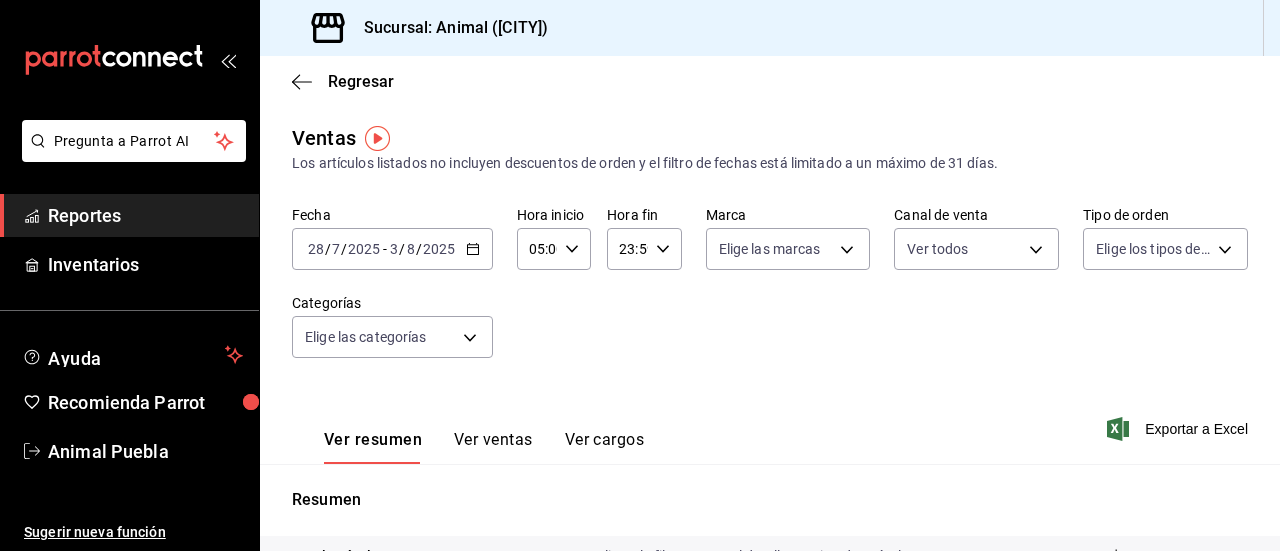 click 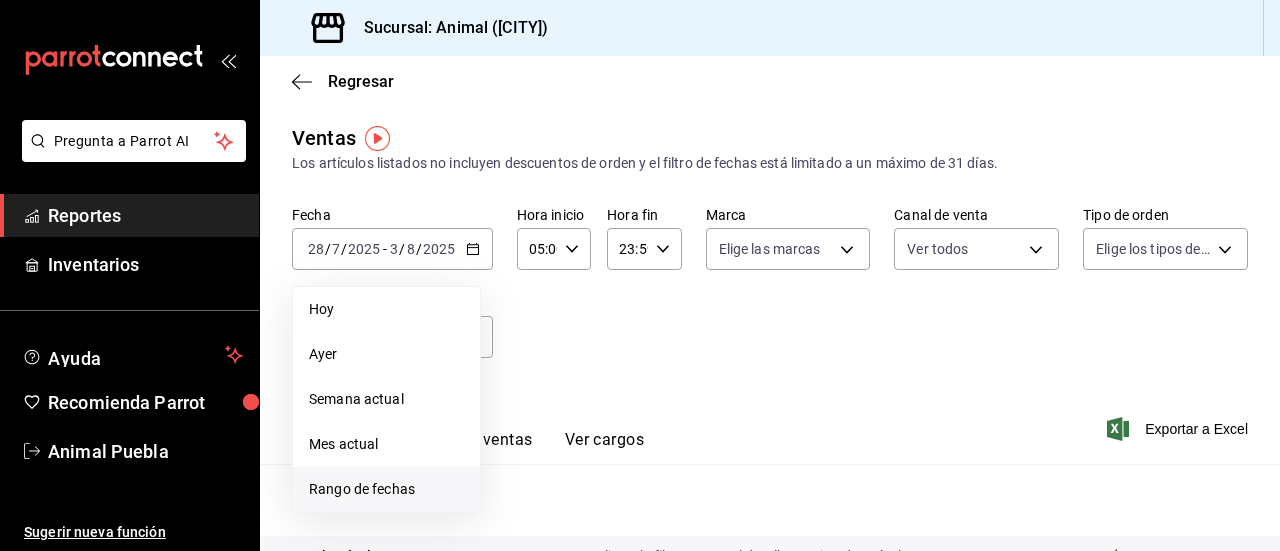 click on "Rango de fechas" at bounding box center (386, 489) 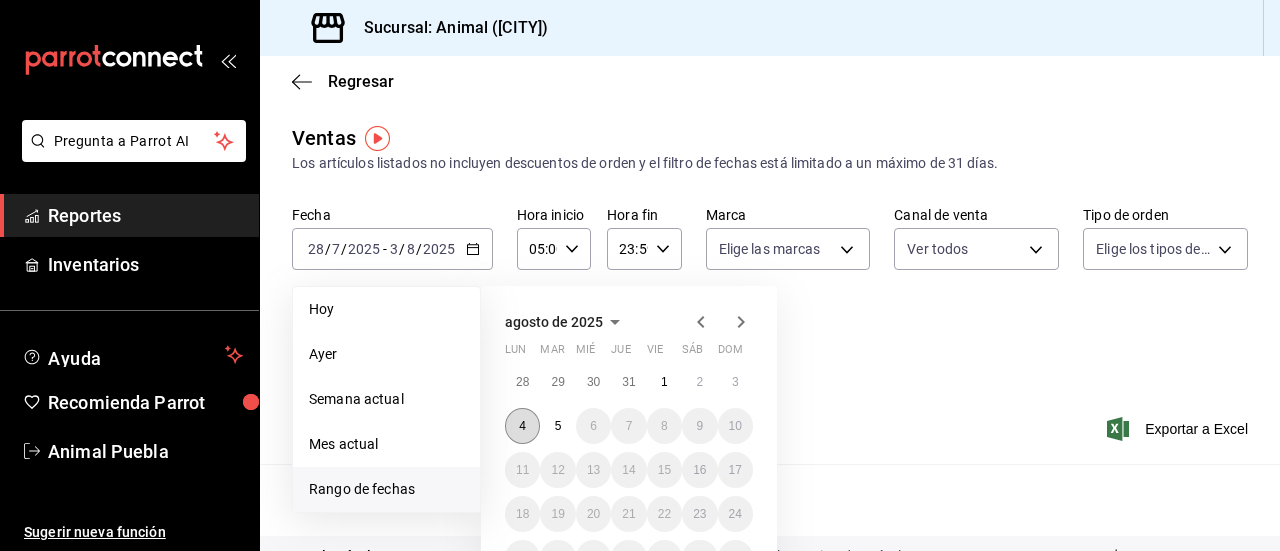 click on "4" at bounding box center [522, 426] 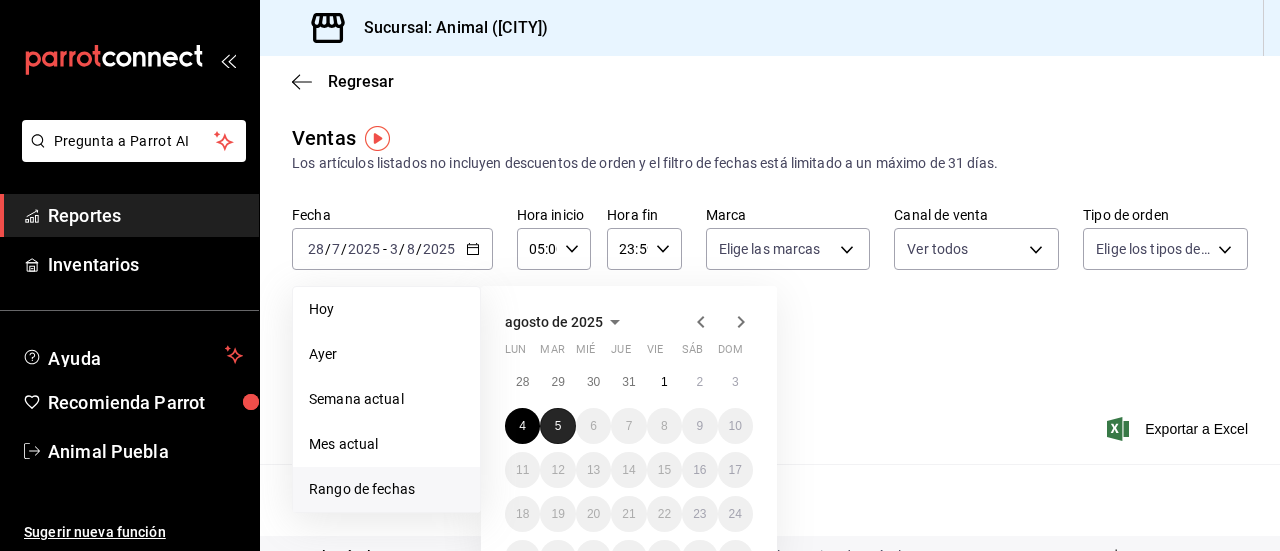 click on "5" at bounding box center [557, 426] 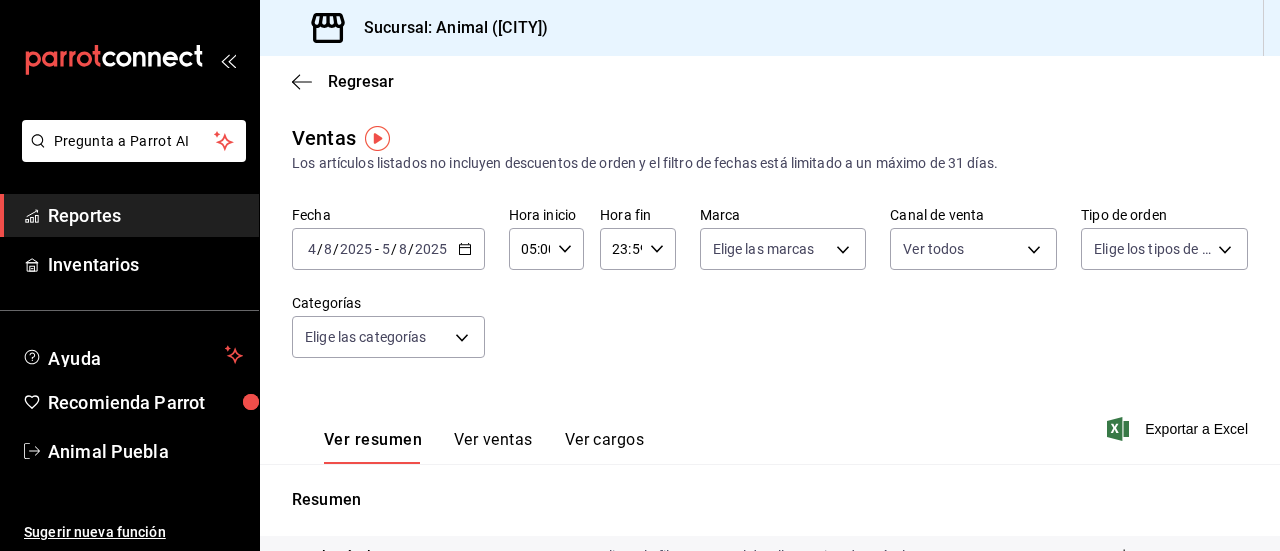 click on "05:00 Hora inicio" at bounding box center [546, 249] 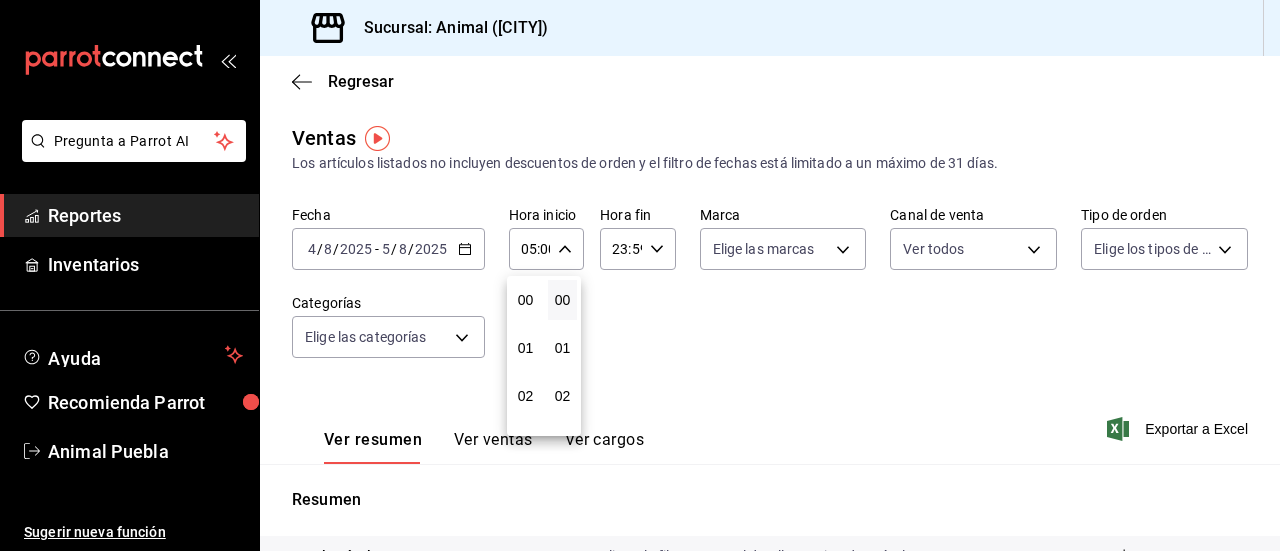 scroll, scrollTop: 240, scrollLeft: 0, axis: vertical 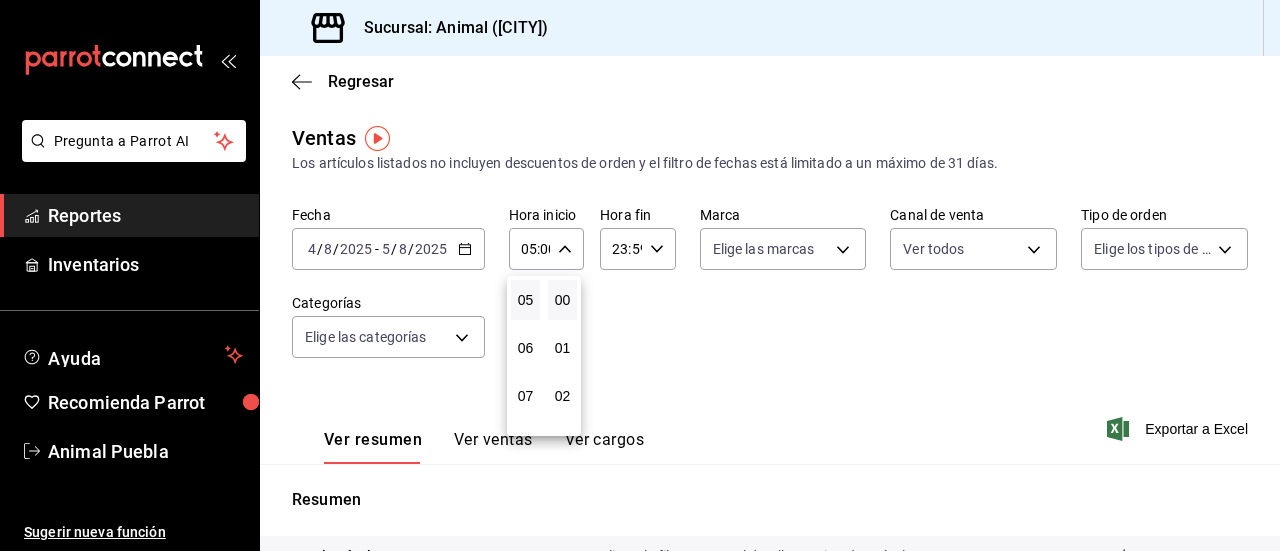 click at bounding box center [640, 275] 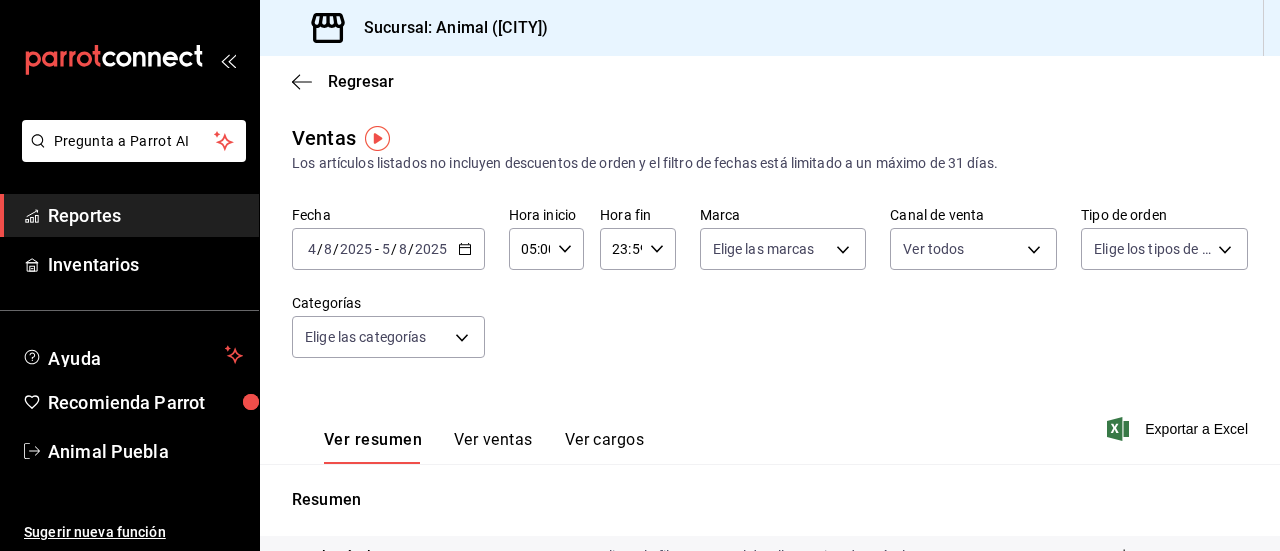 click 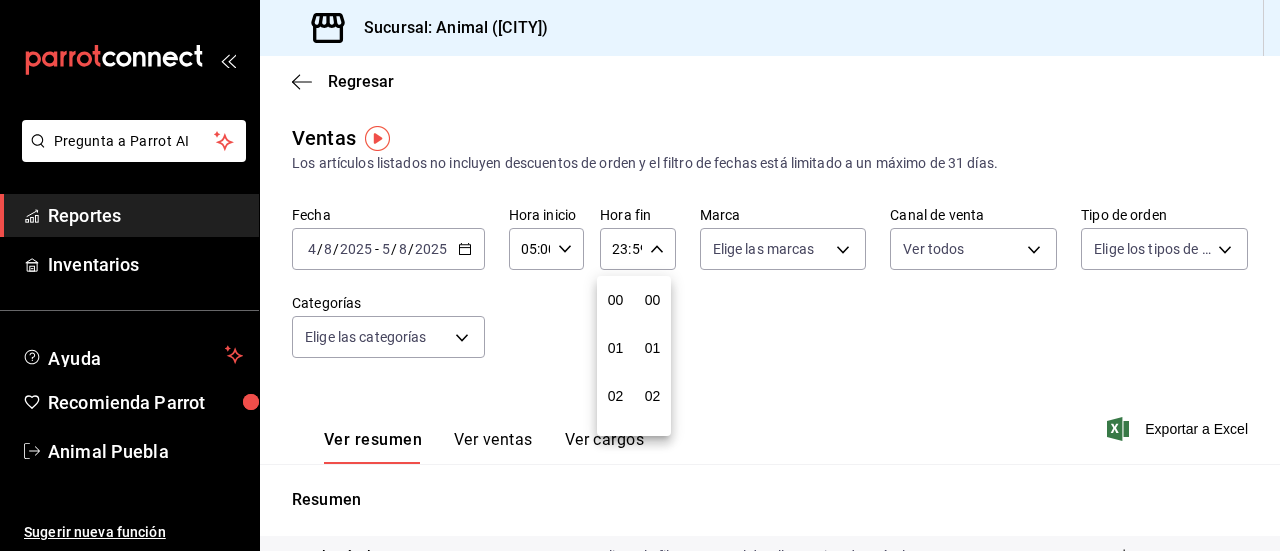 scroll, scrollTop: 992, scrollLeft: 0, axis: vertical 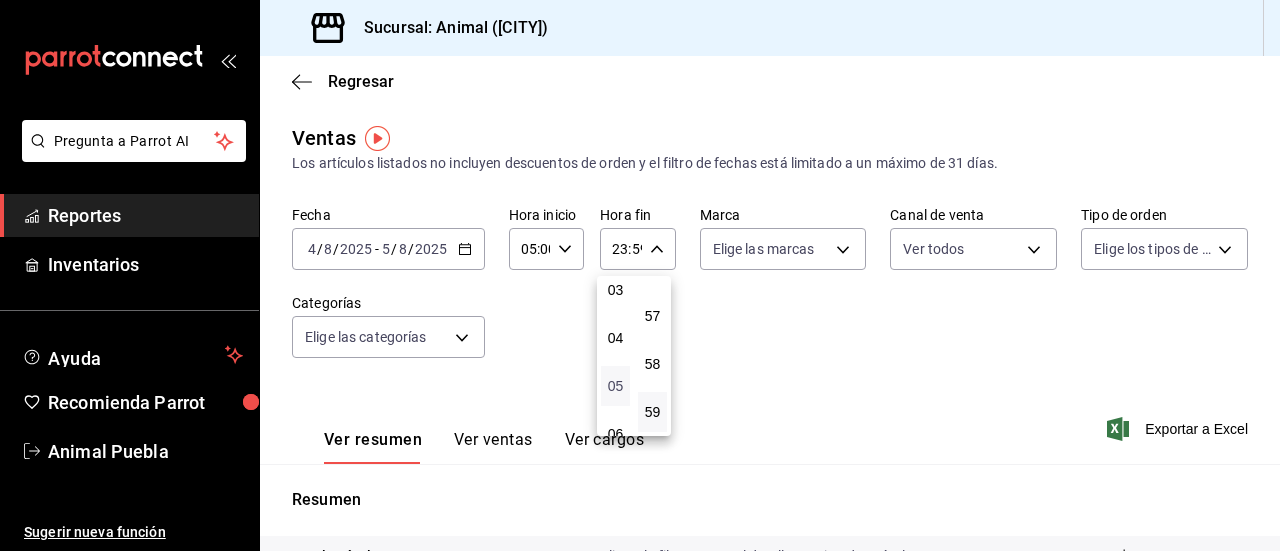 click on "05" at bounding box center [615, 386] 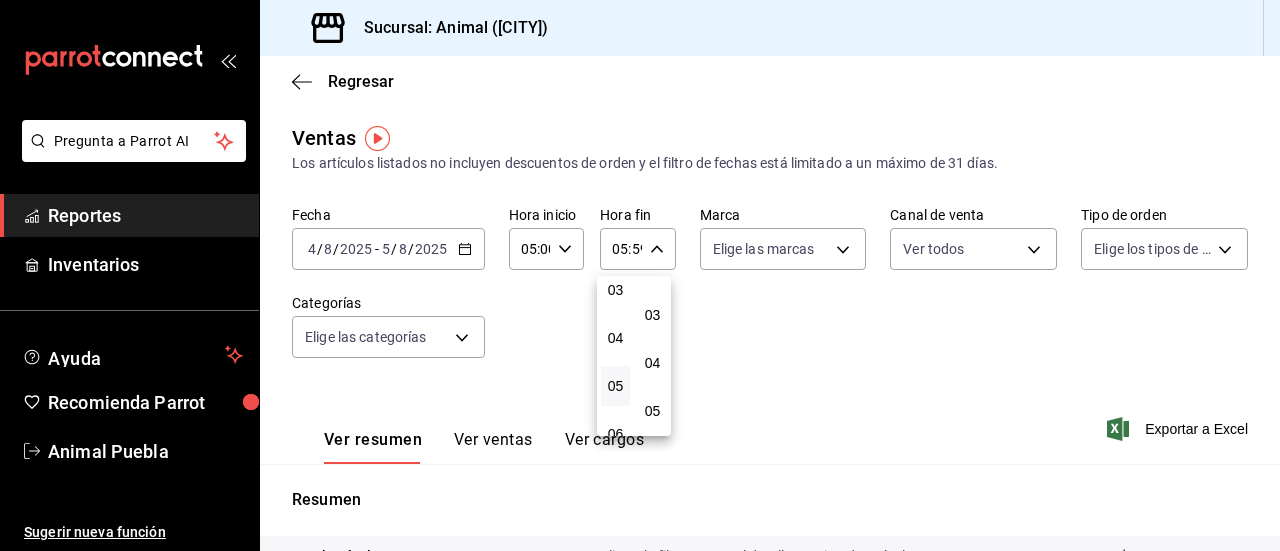 scroll, scrollTop: 0, scrollLeft: 0, axis: both 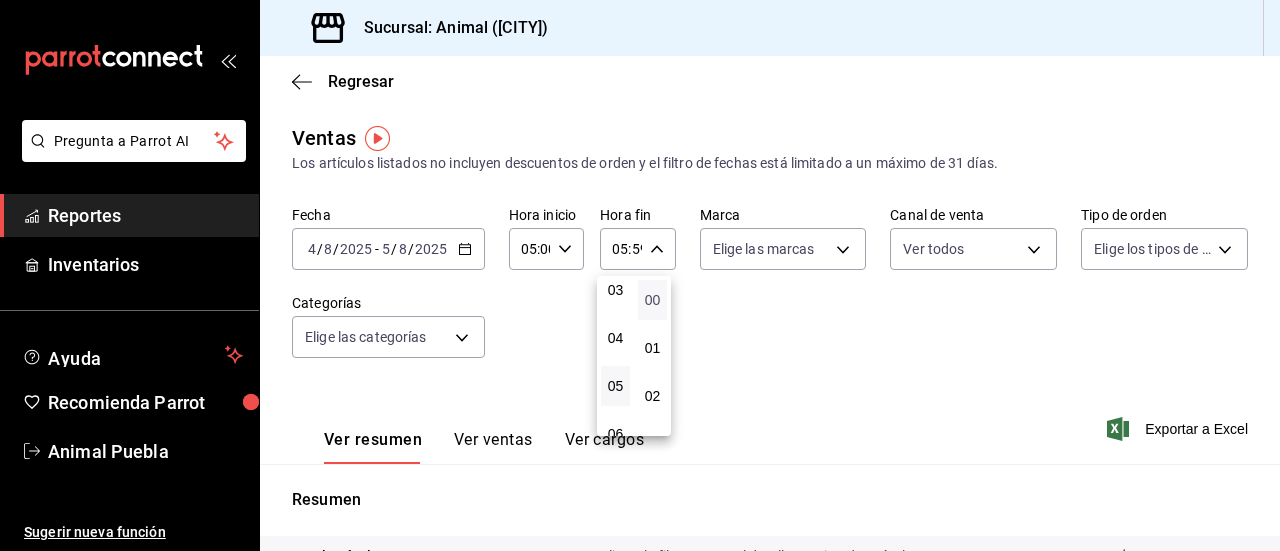 click on "00" at bounding box center (652, 300) 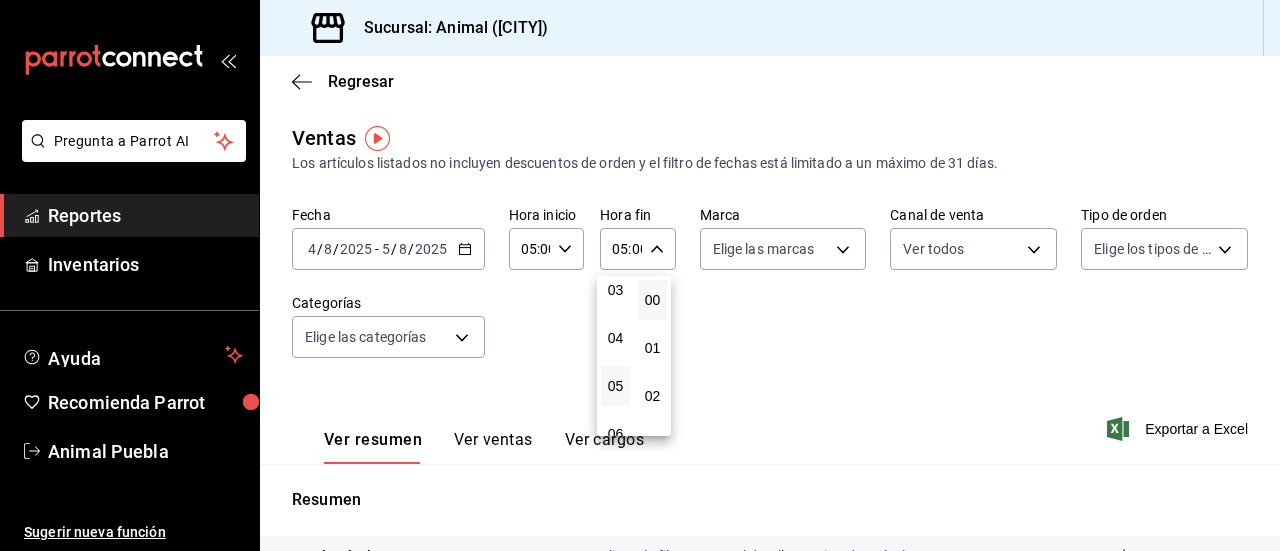 click at bounding box center [640, 275] 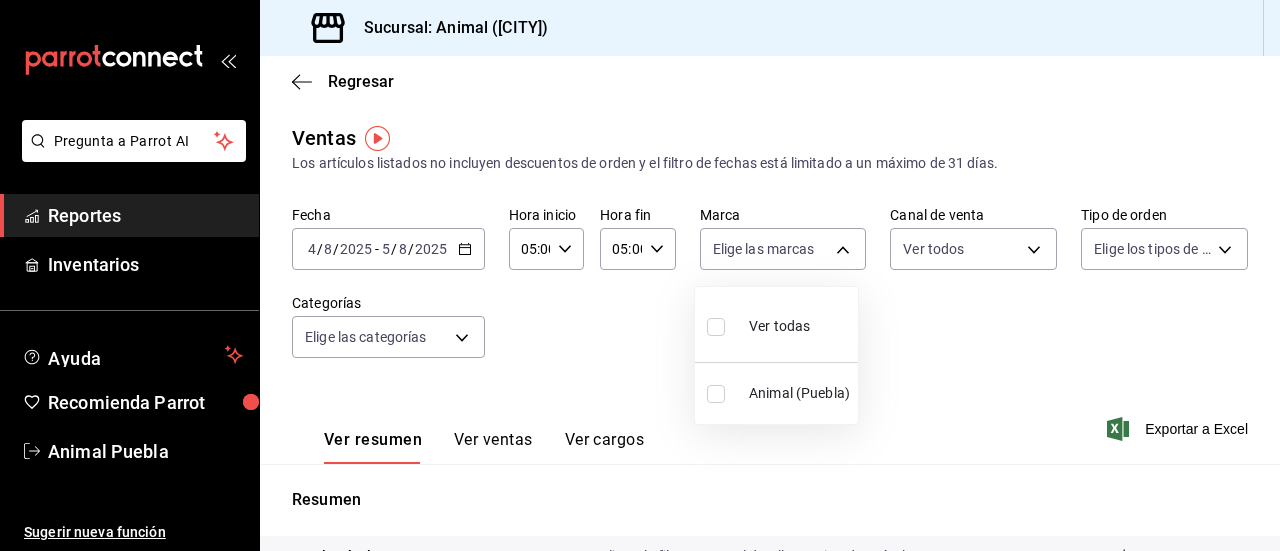 click on "Pregunta a Parrot AI Reportes   Inventarios   Ayuda Recomienda Parrot   Animal [CITY]   Sugerir nueva función   Sucursal: Animal ([CITY]) Regresar Ventas Los artículos listados no incluyen descuentos de orden y el filtro de fechas está limitado a un máximo de 31 días. Fecha [DATE] [DATE] - [DATE] Hora inicio [TIME] Hora inicio Hora fin [TIME] Hora fin Marca Elige las marcas Canal de venta Ver todos PARROT,UBER_EATS,RAPPI,DIDI_FOOD,ONLINE Tipo de orden Elige los tipos de orden Categorías Elige las categorías Ver resumen Ver ventas Ver cargos Exportar a Excel Resumen Total artículos Da clic en la fila para ver el detalle por tipo de artículo + $[MONEY] Cargos por servicio + $[MONEY] Venta bruta = $[MONEY] Descuentos totales - $[MONEY] Certificados de regalo - $[MONEY] Venta total = $[MONEY] Impuestos - $[MONEY] Venta neta = $[MONEY] GANA 1 MES GRATIS EN TU SUSCRIPCIÓN AQUÍ Ver video tutorial Ir a video Pregunta a Parrot AI Reportes   Inventarios   Ayuda Recomienda Parrot" at bounding box center (640, 275) 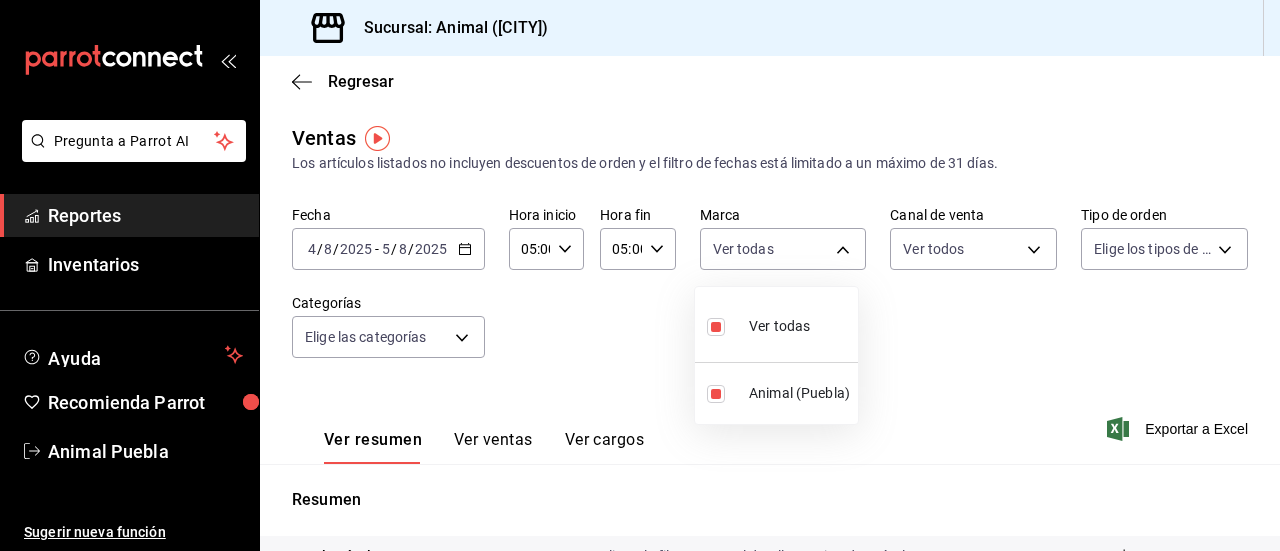 click at bounding box center [640, 275] 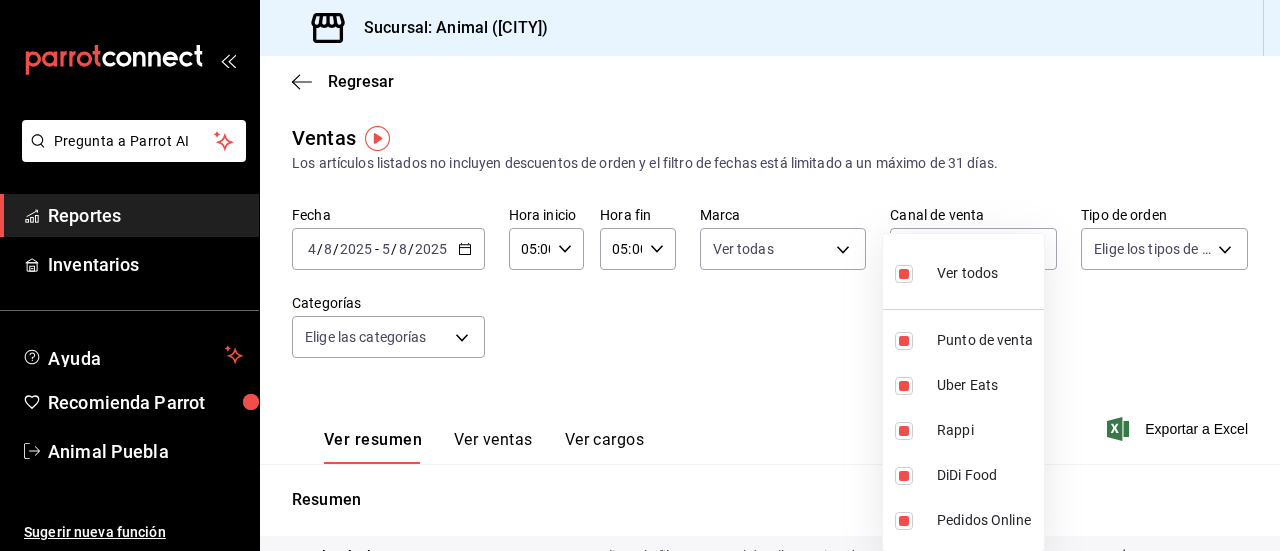 click on "Pregunta a Parrot AI Reportes   Inventarios   Ayuda Recomienda Parrot   Animal [CITY]   Sugerir nueva función   Sucursal: Animal ([CITY]) Regresar Ventas Los artículos listados no incluyen descuentos de orden y el filtro de fechas está limitado a un máximo de 31 días. Fecha [DATE] [DATE] - [DATE] Hora inicio [TIME] Hora inicio Hora fin [TIME] Hora fin Marca Ver todas [UUID] Canal de venta Ver todos PARROT,UBER_EATS,RAPPI,DIDI_FOOD,ONLINE Tipo de orden Elige los tipos de orden Categorías Elige las categorías Ver resumen Ver ventas Ver cargos Exportar a Excel Resumen Total artículos Da clic en la fila para ver el detalle por tipo de artículo + $[MONEY] Cargos por servicio + $[MONEY] Venta bruta = $[MONEY] Descuentos totales - $[MONEY] Certificados de regalo - $[MONEY] Venta total = $[MONEY] Impuestos - $[MONEY] Venta neta = $[MONEY] GANA 1 MES GRATIS EN TU SUSCRIPCIÓN AQUÍ Ver video tutorial Ir a video Pregunta a Parrot AI Reportes   Inventarios" at bounding box center (640, 275) 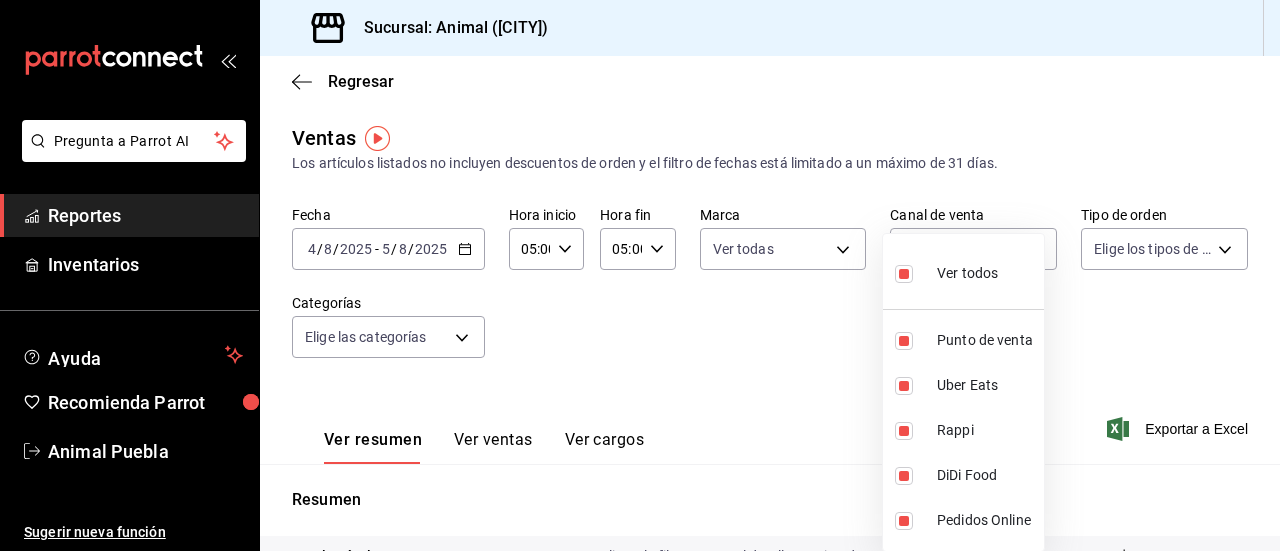 click at bounding box center (640, 275) 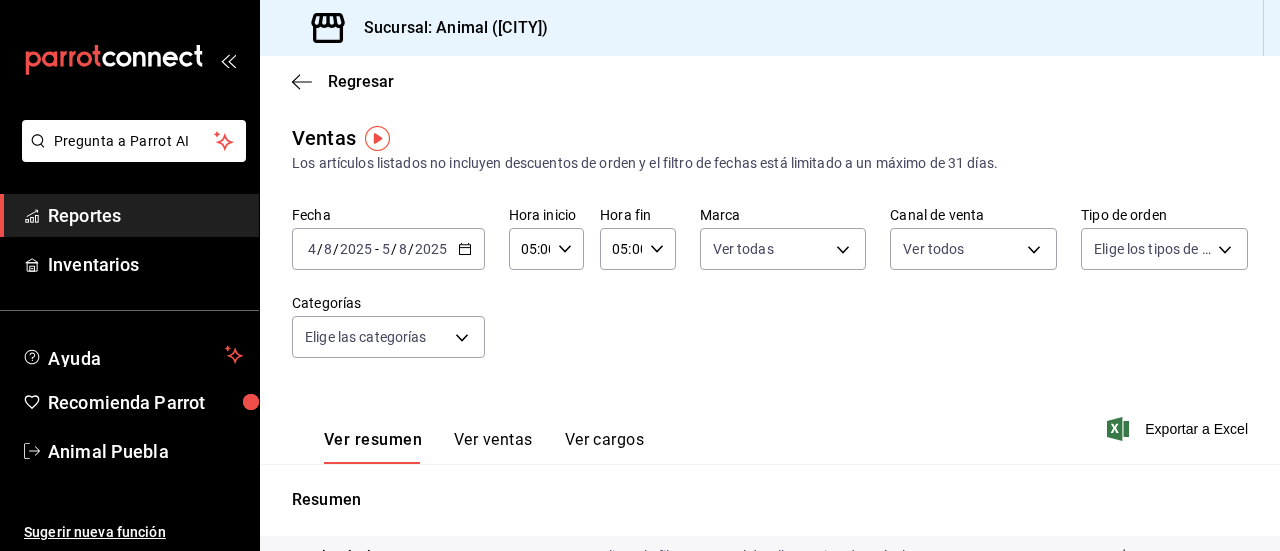 click on "Pregunta a Parrot AI Reportes   Inventarios   Ayuda Recomienda Parrot   Animal [CITY]   Sugerir nueva función   Sucursal: Animal ([CITY]) Regresar Ventas Los artículos listados no incluyen descuentos de orden y el filtro de fechas está limitado a un máximo de 31 días. Fecha [DATE] [DATE] - [DATE] Hora inicio [TIME] Hora inicio Hora fin [TIME] Hora fin Marca Ver todas [UUID] Canal de venta Ver todos PARROT,UBER_EATS,RAPPI,DIDI_FOOD,ONLINE Tipo de orden Elige los tipos de orden Categorías Elige las categorías Ver resumen Ver ventas Ver cargos Exportar a Excel Resumen Total artículos Da clic en la fila para ver el detalle por tipo de artículo + $[MONEY] Cargos por servicio + $[MONEY] Venta bruta = $[MONEY] Descuentos totales - $[MONEY] Certificados de regalo - $[MONEY] Venta total = $[MONEY] Impuestos - $[MONEY] Venta neta = $[MONEY] GANA 1 MES GRATIS EN TU SUSCRIPCIÓN AQUÍ Ver video tutorial Ir a video Pregunta a Parrot AI Reportes   Inventarios" at bounding box center [640, 275] 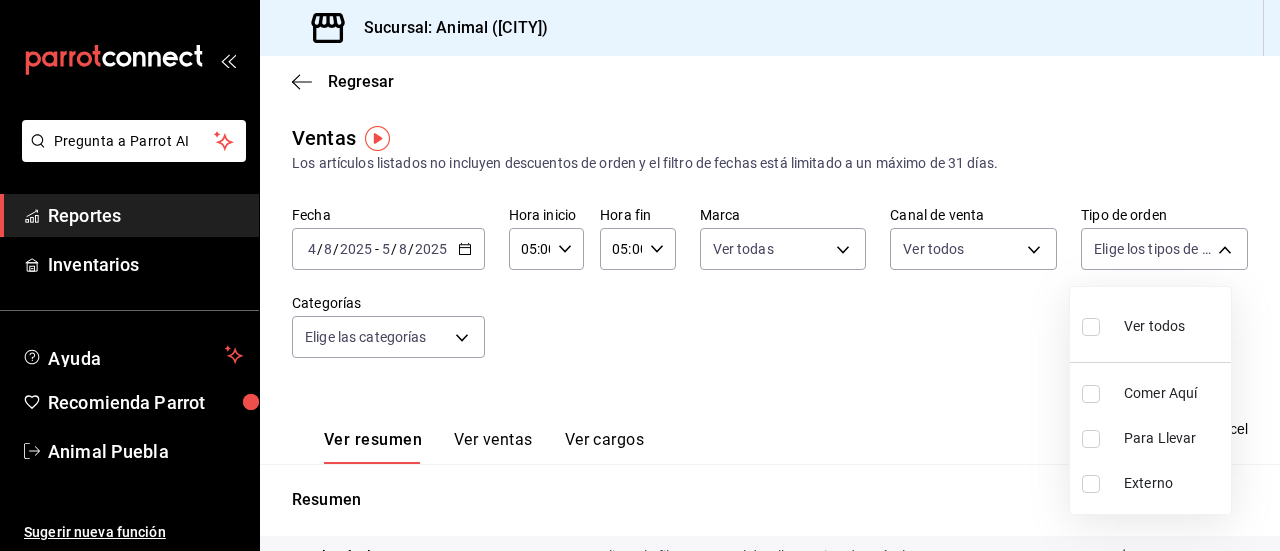 click at bounding box center [1091, 327] 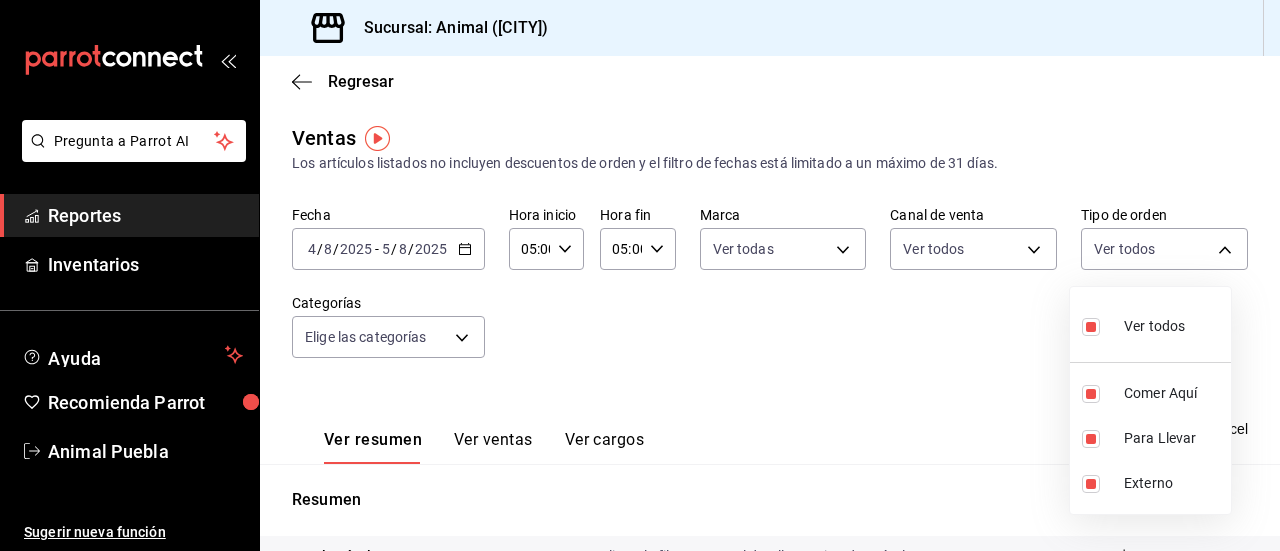 click at bounding box center (640, 275) 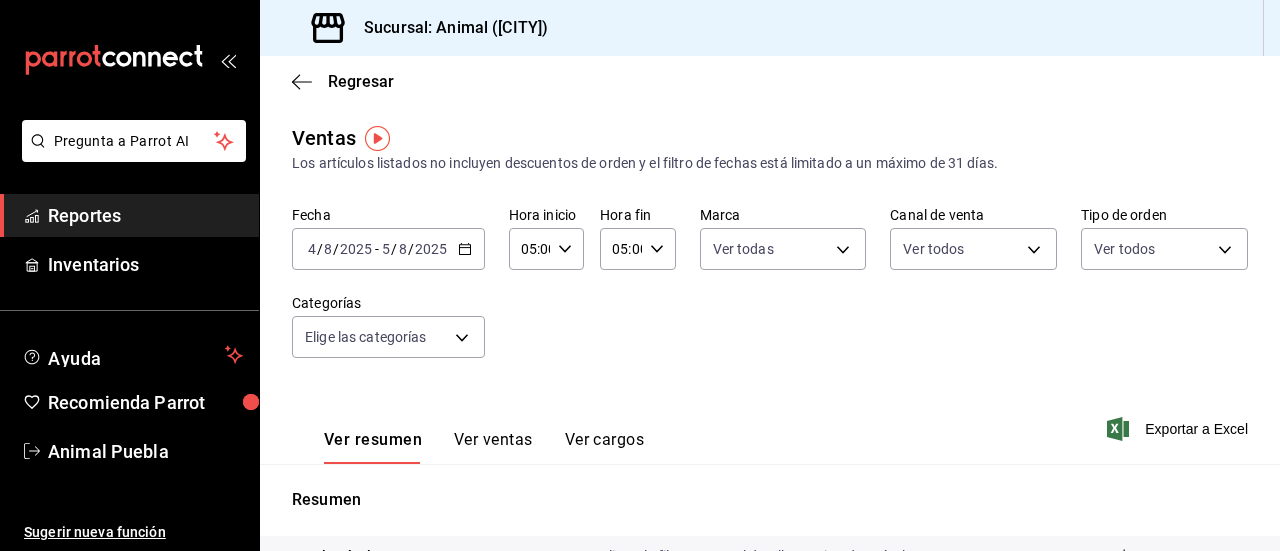 click on "Pregunta a Parrot AI Reportes   Inventarios   Ayuda Recomienda Parrot   Animal [CITY]   Sugerir nueva función   Sucursal: Animal ([CITY]) Regresar Ventas Los artículos listados no incluyen descuentos de orden y el filtro de fechas está limitado a un máximo de 31 días. Fecha [DATE] [DATE] - [DATE] Hora inicio [TIME] Hora inicio Hora fin [TIME] Hora fin Marca Ver todas [UUID] Canal de venta Ver todos PARROT,UBER_EATS,RAPPI,DIDI_FOOD,ONLINE Tipo de orden Ver todas [UUID],[UUID],[EXTERNAL] Categorías Elige las categorías Ver resumen Ver ventas Ver cargos Exportar a Excel Resumen Total artículos Da clic en la fila para ver el detalle por tipo de artículo + $[MONEY] Cargos por servicio + $[MONEY] Venta bruta = $[MONEY] Descuentos totales - $[MONEY] Certificados de regalo - $[MONEY] Venta total = $[MONEY] Impuestos - $[MONEY] Venta neta = $[MONEY] GANA 1 MES GRATIS EN TU SUSCRIPCIÓN AQUÍ" at bounding box center (640, 275) 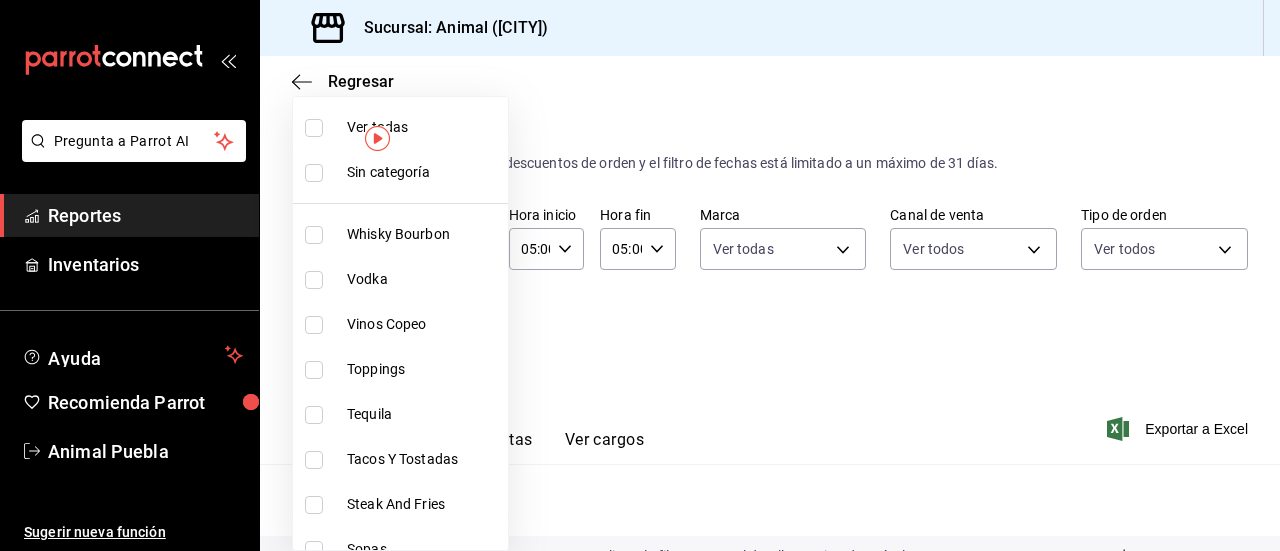 click at bounding box center [314, 128] 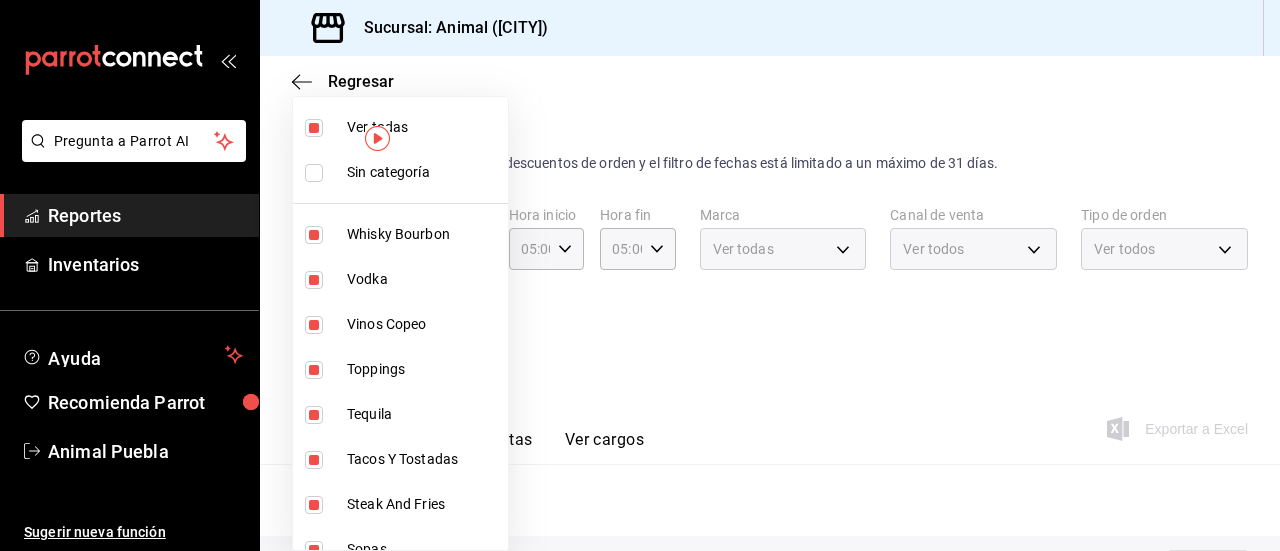 click at bounding box center (314, 173) 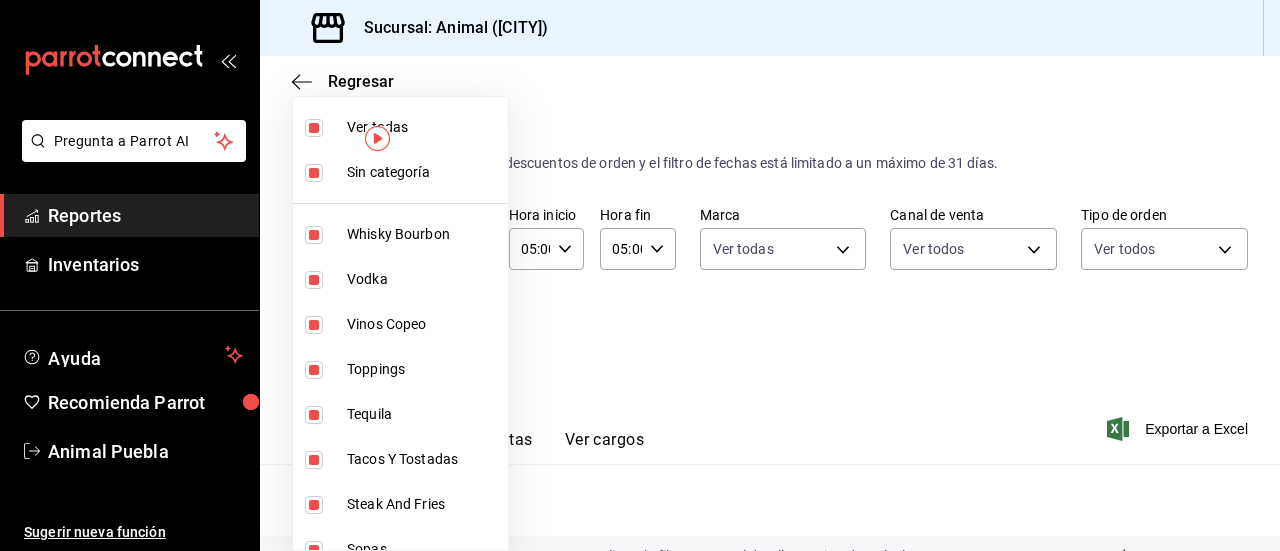 click at bounding box center [640, 275] 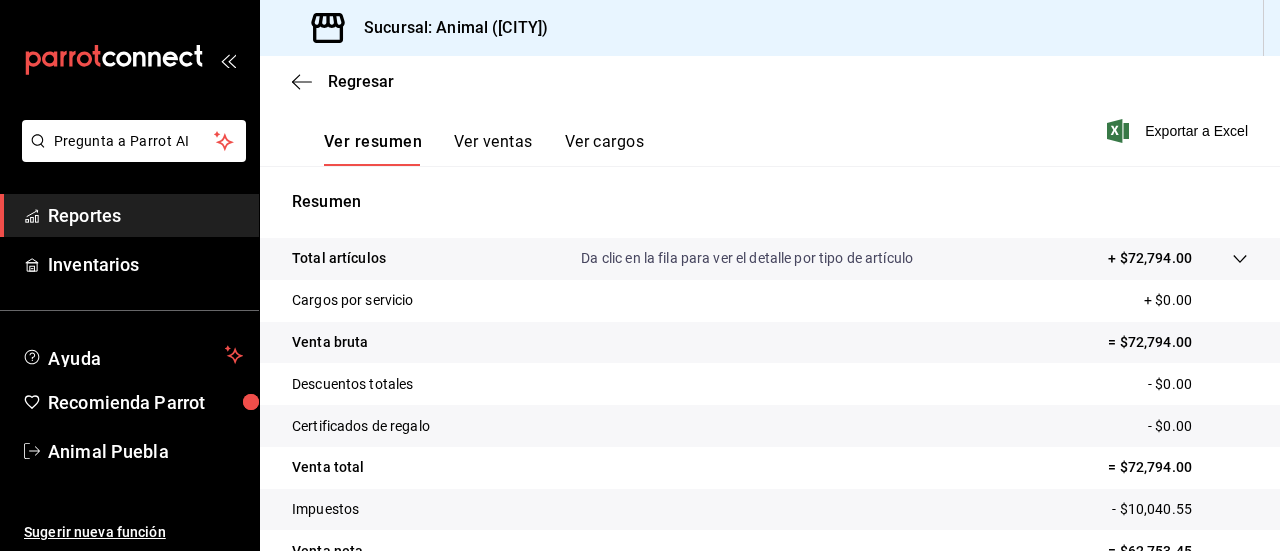 scroll, scrollTop: 407, scrollLeft: 0, axis: vertical 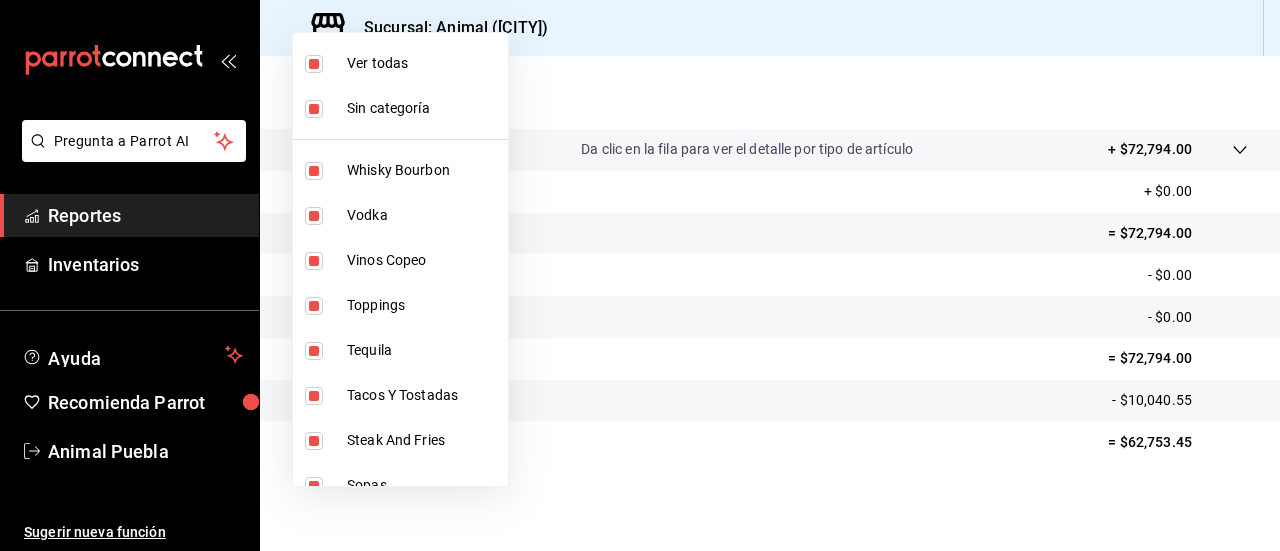 click at bounding box center [640, 275] 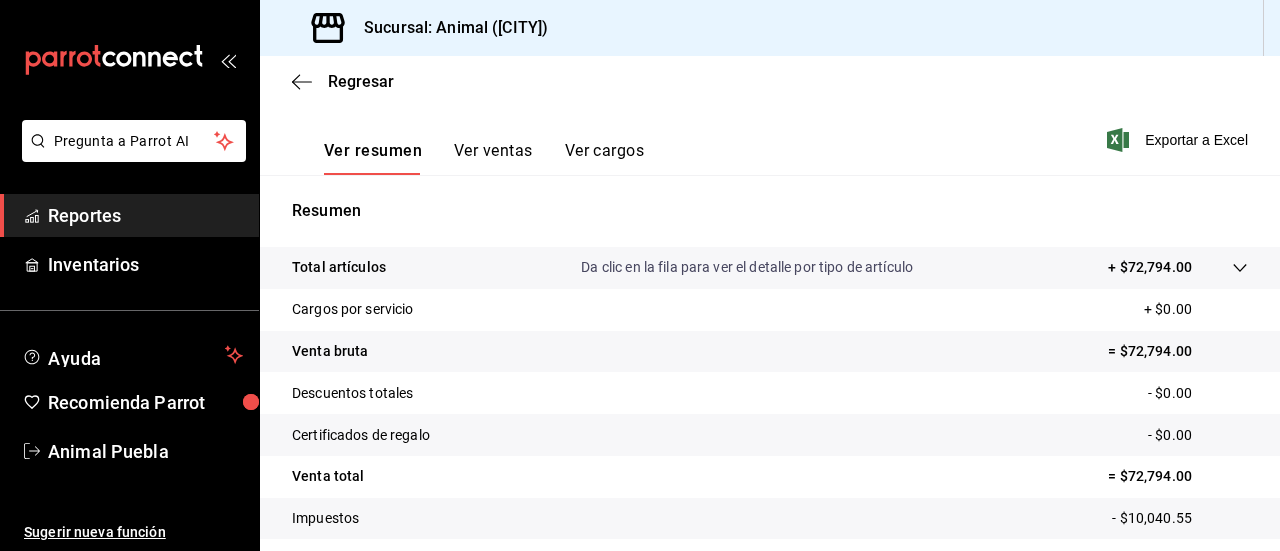 scroll, scrollTop: 318, scrollLeft: 0, axis: vertical 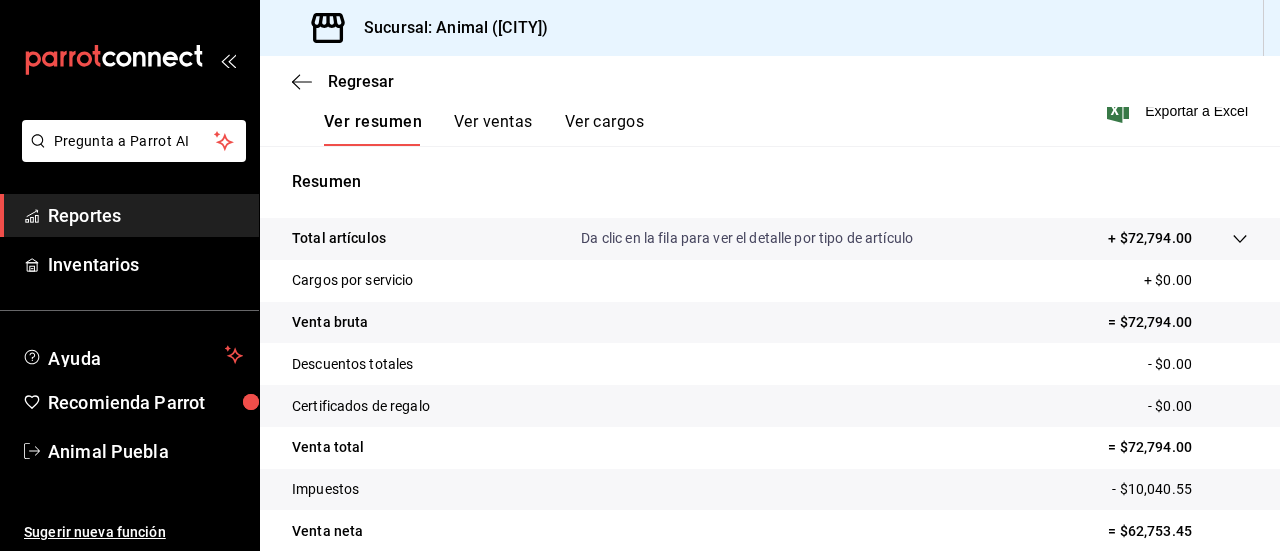 click at bounding box center [1220, 238] 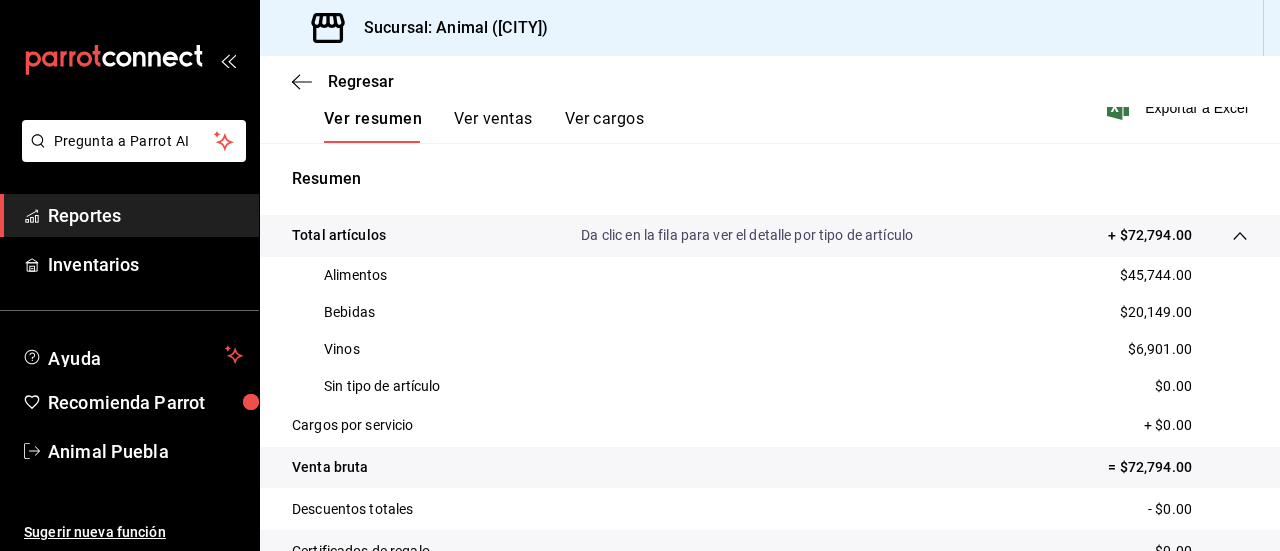 scroll, scrollTop: 318, scrollLeft: 0, axis: vertical 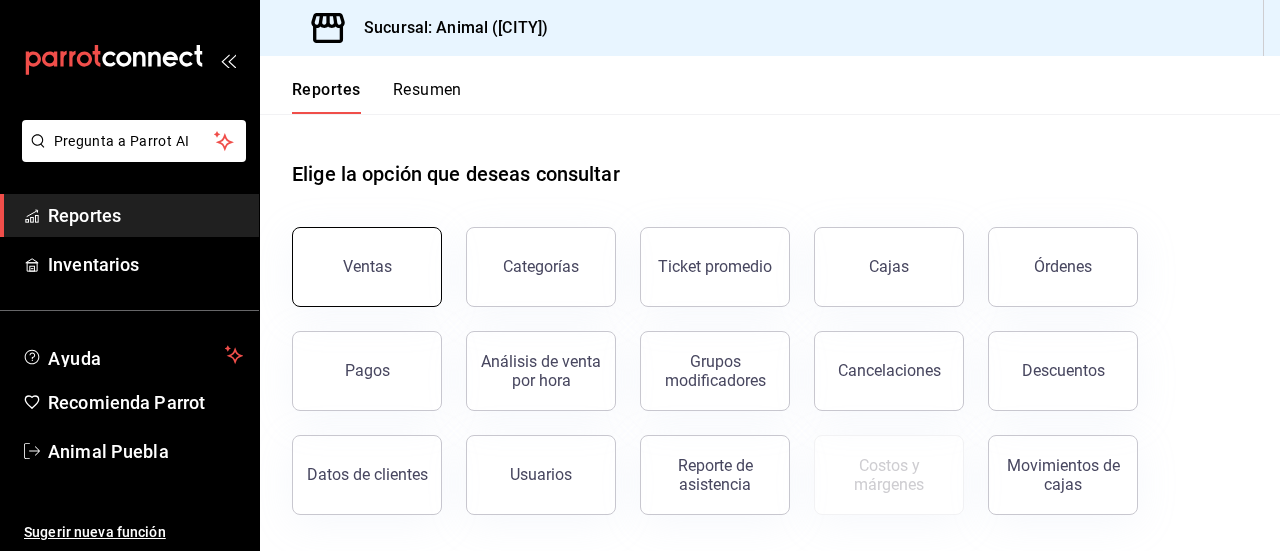 click on "Ventas" at bounding box center [367, 267] 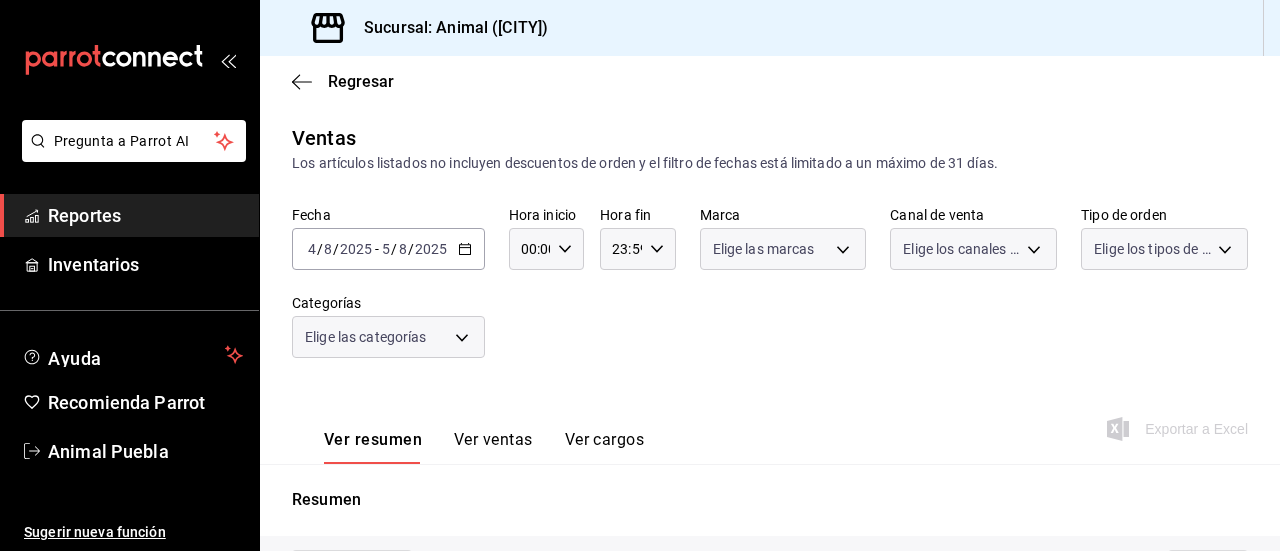 type on "05:00" 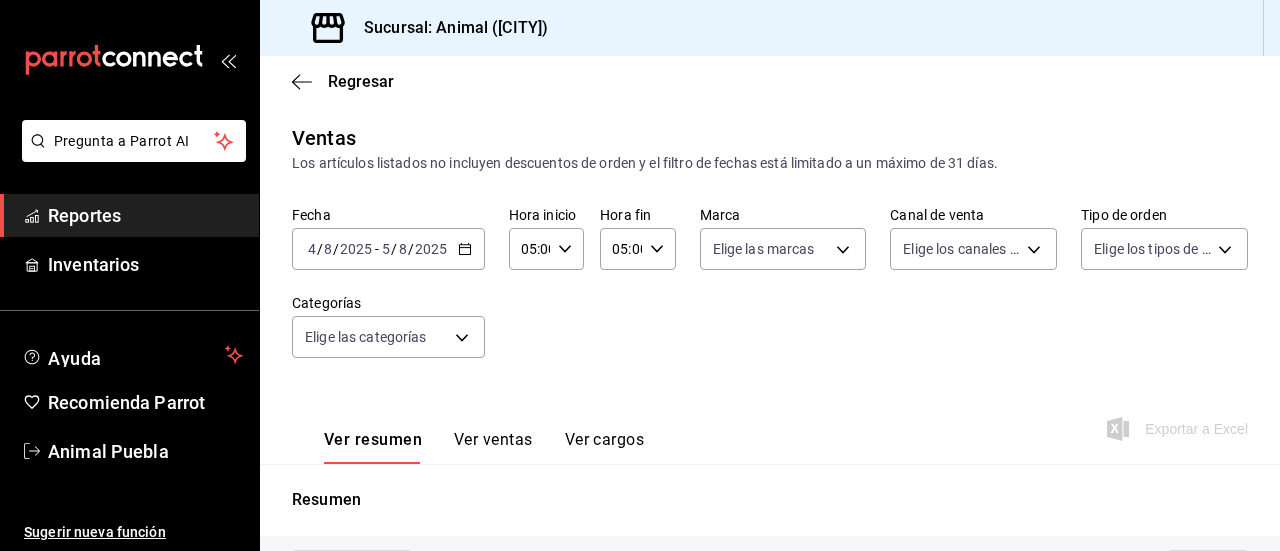 type on "PARROT,UBER_EATS,RAPPI,DIDI_FOOD,ONLINE" 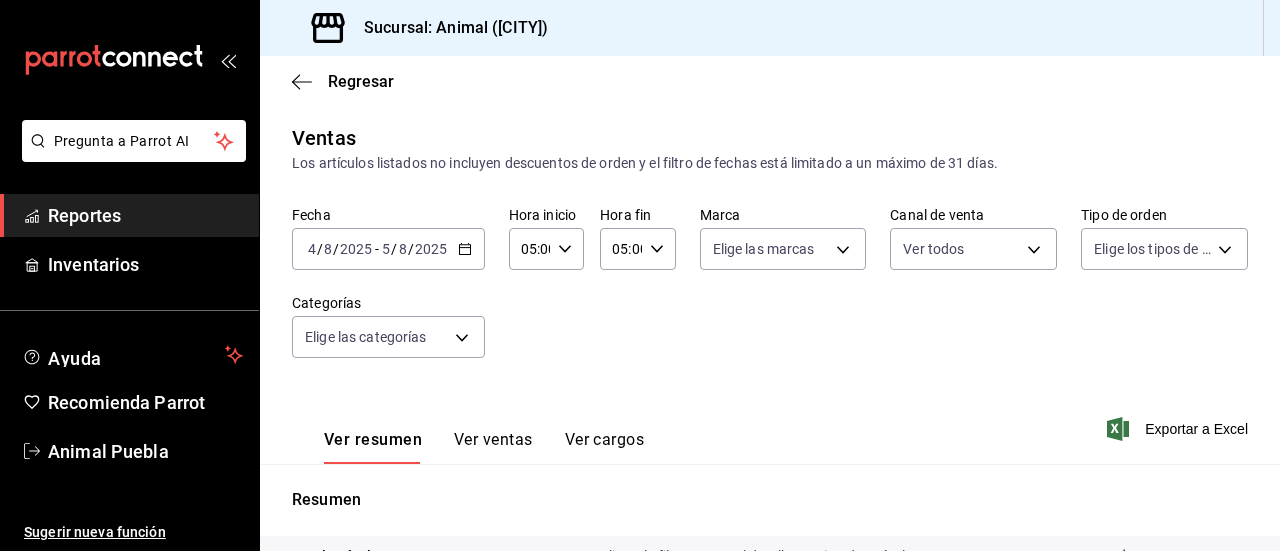 click 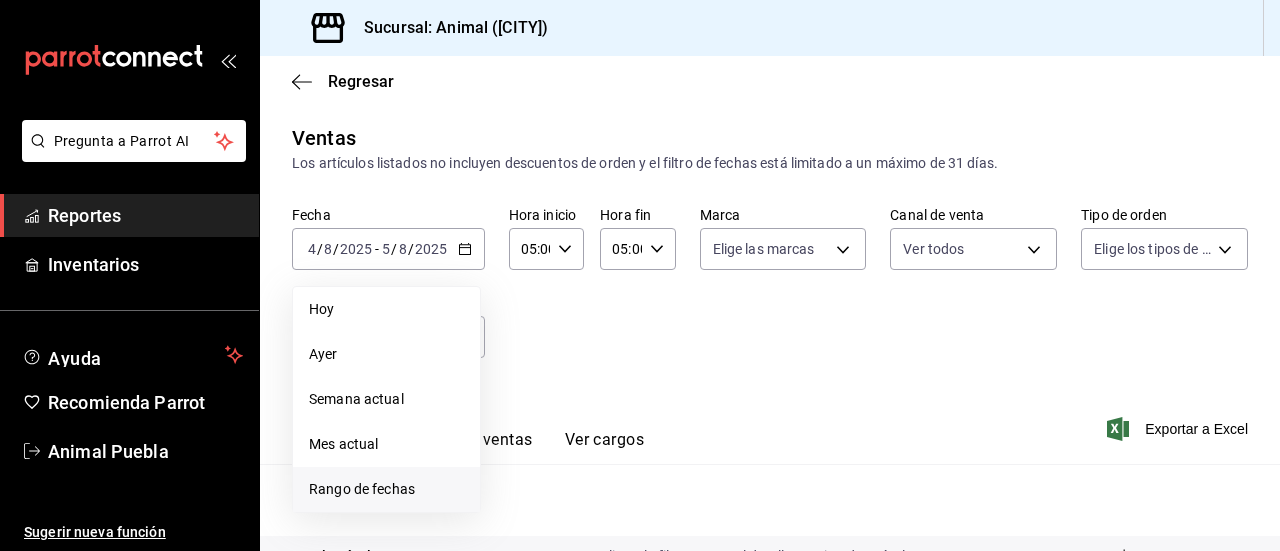 click on "Rango de fechas" at bounding box center (386, 489) 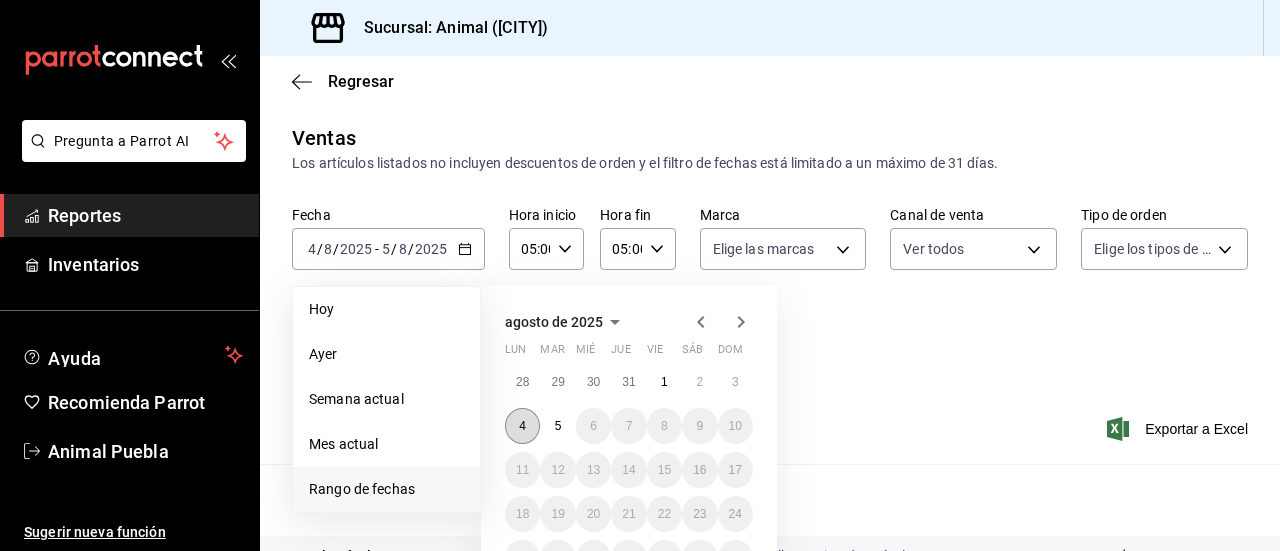 click on "4" at bounding box center (522, 426) 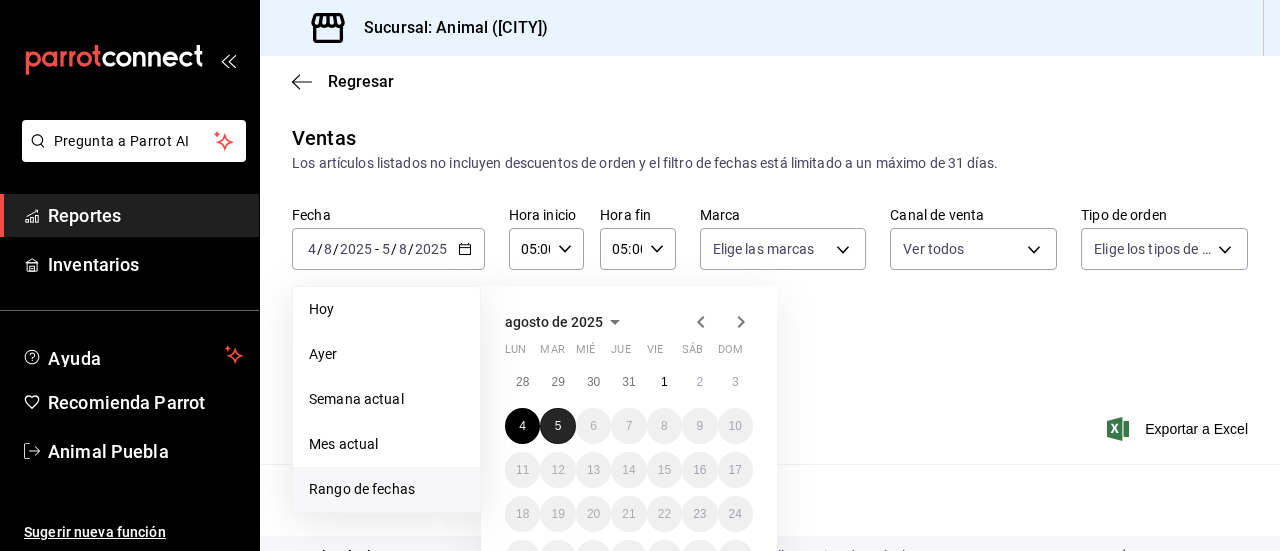 click on "5" at bounding box center (557, 426) 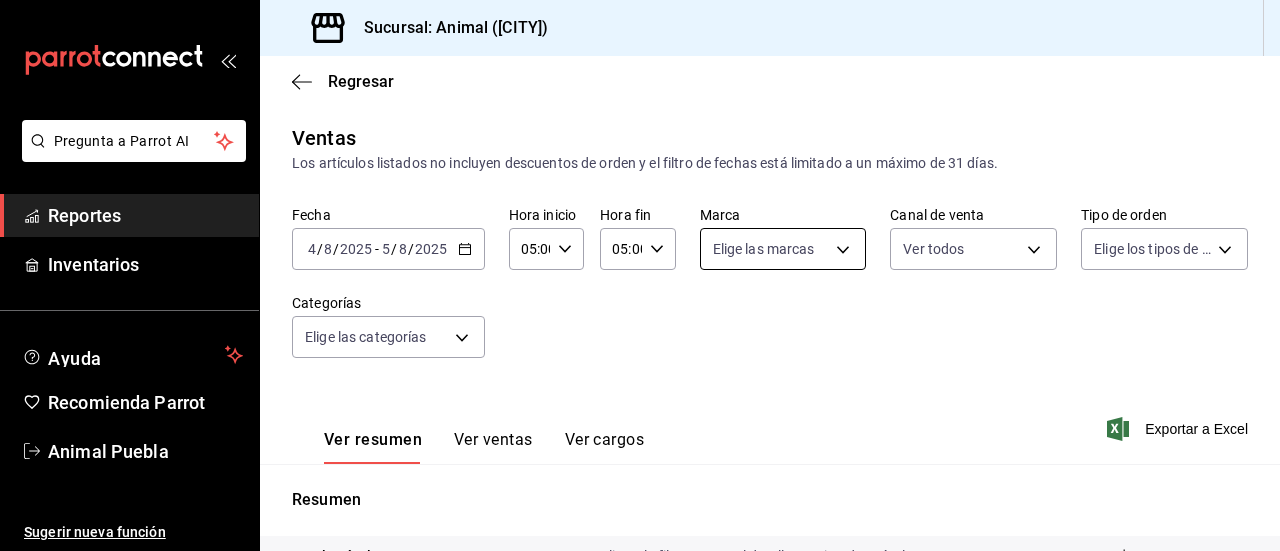 click on "Pregunta a Parrot AI Reportes   Inventarios   Ayuda Recomienda Parrot   Animal Puebla   Sugerir nueva función   Sucursal: Animal (Puebla) Regresar Ventas Los artículos listados no incluyen descuentos de orden y el filtro de fechas está limitado a un máximo de 31 días. Fecha 2025-08-04 4 / 8 / 2025 - 2025-08-05 5 / 8 / 2025 Hora inicio 05:00 Hora inicio Hora fin 05:00 Hora fin Marca Elige las marcas Canal de venta Ver todos PARROT,UBER_EATS,RAPPI,DIDI_FOOD,ONLINE Tipo de orden Elige los tipos de orden Categorías Elige las categorías Ver resumen Ver ventas Ver cargos Exportar a Excel Resumen Total artículos Da clic en la fila para ver el detalle por tipo de artículo + $76,311.00 Cargos por servicio + $0.00 Venta bruta = $76,311.00 Descuentos totales - $0.00 Certificados de regalo - $0.00 Venta total = $76,311.00 Impuestos - $10,525.66 Venta neta = $65,785.34 Pregunta a Parrot AI Reportes   Inventarios   Ayuda Recomienda Parrot   Animal Puebla   Sugerir nueva función   Visitar centro de ayuda" at bounding box center (640, 275) 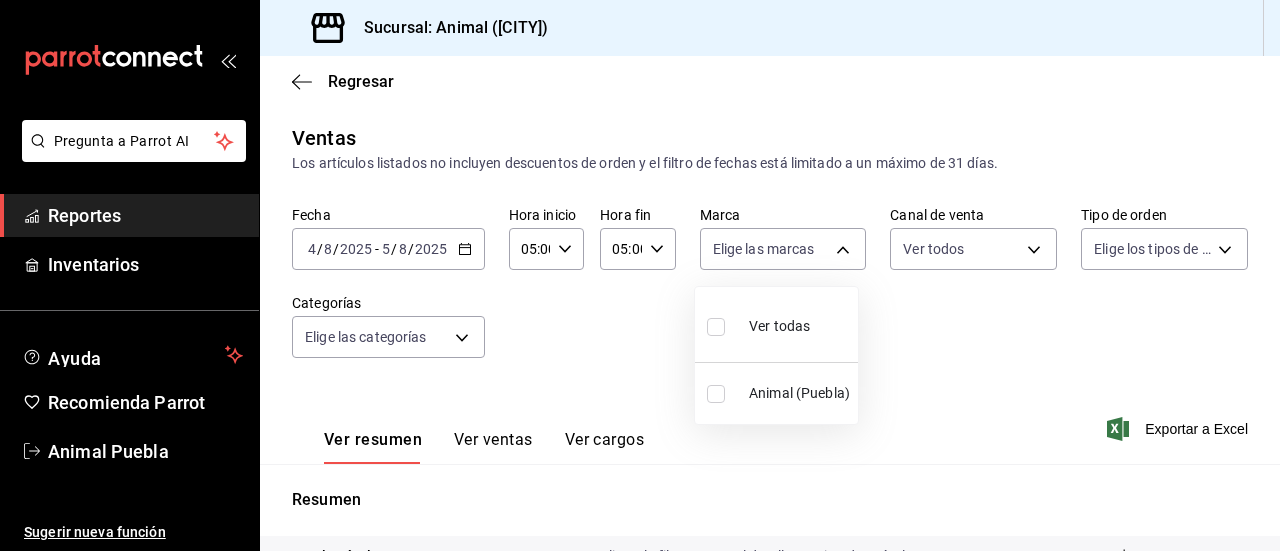 click at bounding box center (716, 327) 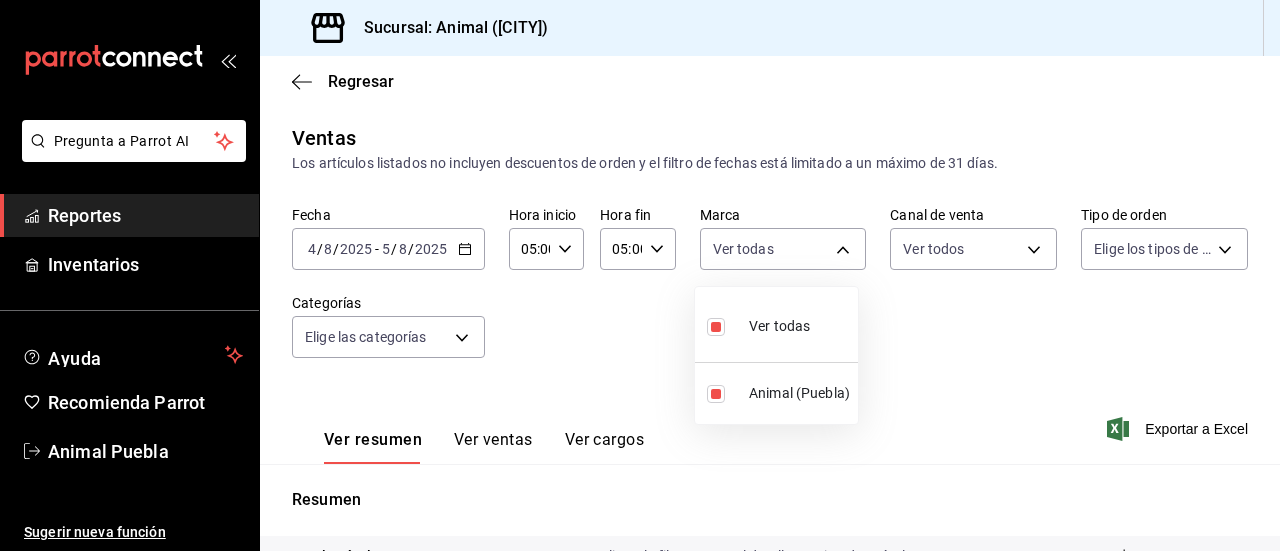 click at bounding box center [640, 275] 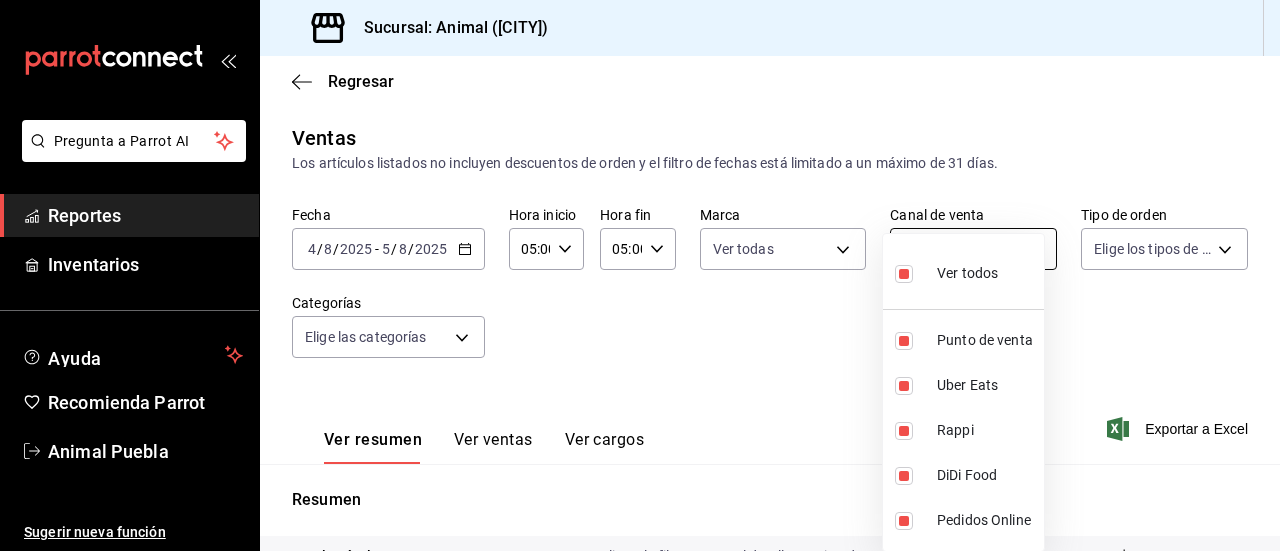 click on "Pregunta a Parrot AI Reportes   Inventarios   Ayuda Recomienda Parrot   Animal Puebla   Sugerir nueva función   Sucursal: Animal (Puebla) Regresar Ventas Los artículos listados no incluyen descuentos de orden y el filtro de fechas está limitado a un máximo de 31 días. Fecha 2025-08-04 4 / 8 / 2025 - 2025-08-05 5 / 8 / 2025 Hora inicio 05:00 Hora inicio Hora fin 05:00 Hora fin Marca Ver todas 96838179-8fbb-4073-aae3-1789726318c8 Canal de venta Ver todos PARROT,UBER_EATS,RAPPI,DIDI_FOOD,ONLINE Tipo de orden Elige los tipos de orden Categorías Elige las categorías Ver resumen Ver ventas Ver cargos Exportar a Excel Resumen Total artículos Da clic en la fila para ver el detalle por tipo de artículo + $76,311.00 Cargos por servicio + $0.00 Venta bruta = $76,311.00 Descuentos totales - $0.00 Certificados de regalo - $0.00 Venta total = $76,311.00 Impuestos - $10,525.66 Venta neta = $65,785.34 Pregunta a Parrot AI Reportes   Inventarios   Ayuda Recomienda Parrot   Animal Puebla   Sugerir nueva función" at bounding box center [640, 275] 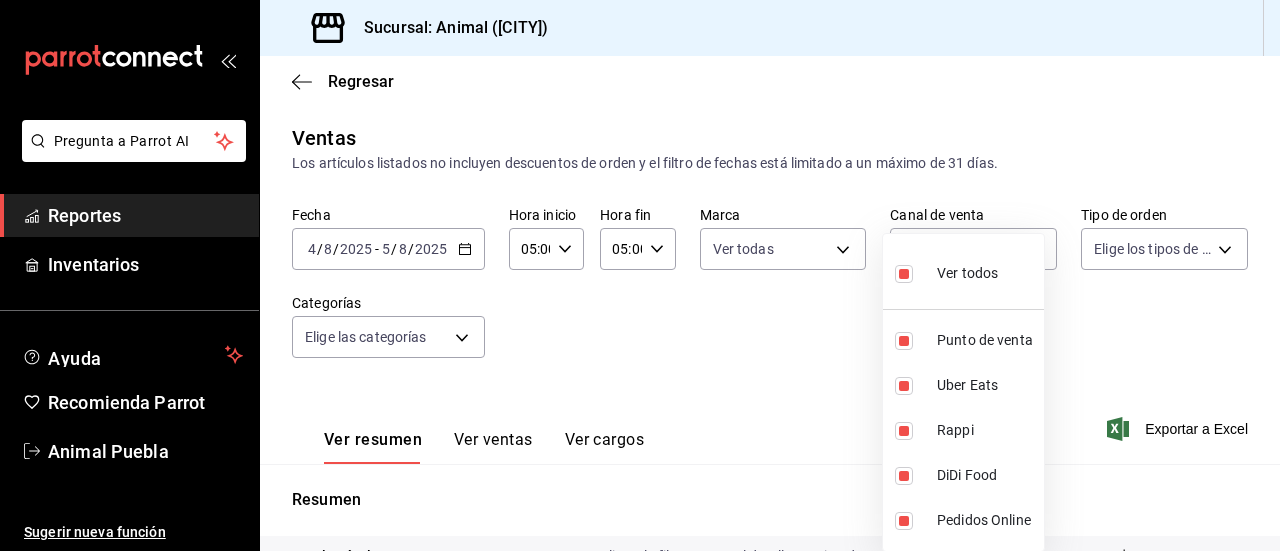 click at bounding box center [640, 275] 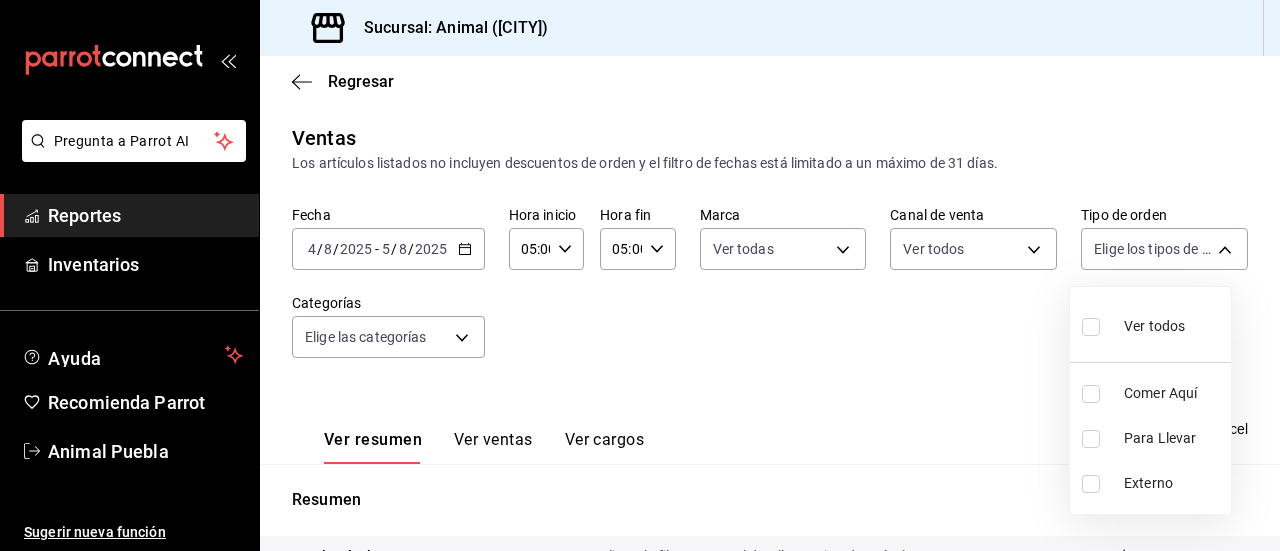 click on "Pregunta a Parrot AI Reportes   Inventarios   Ayuda Recomienda Parrot   Animal Puebla   Sugerir nueva función   Sucursal: Animal (Puebla) Regresar Ventas Los artículos listados no incluyen descuentos de orden y el filtro de fechas está limitado a un máximo de 31 días. Fecha 2025-08-04 4 / 8 / 2025 - 2025-08-05 5 / 8 / 2025 Hora inicio 05:00 Hora inicio Hora fin 05:00 Hora fin Marca Ver todas 96838179-8fbb-4073-aae3-1789726318c8 Canal de venta Ver todos PARROT,UBER_EATS,RAPPI,DIDI_FOOD,ONLINE Tipo de orden Elige los tipos de orden Categorías Elige las categorías Ver resumen Ver ventas Ver cargos Exportar a Excel Resumen Total artículos Da clic en la fila para ver el detalle por tipo de artículo + $76,311.00 Cargos por servicio + $0.00 Venta bruta = $76,311.00 Descuentos totales - $0.00 Certificados de regalo - $0.00 Venta total = $76,311.00 Impuestos - $10,525.66 Venta neta = $65,785.34 Pregunta a Parrot AI Reportes   Inventarios   Ayuda Recomienda Parrot   Animal Puebla   Sugerir nueva función" at bounding box center (640, 275) 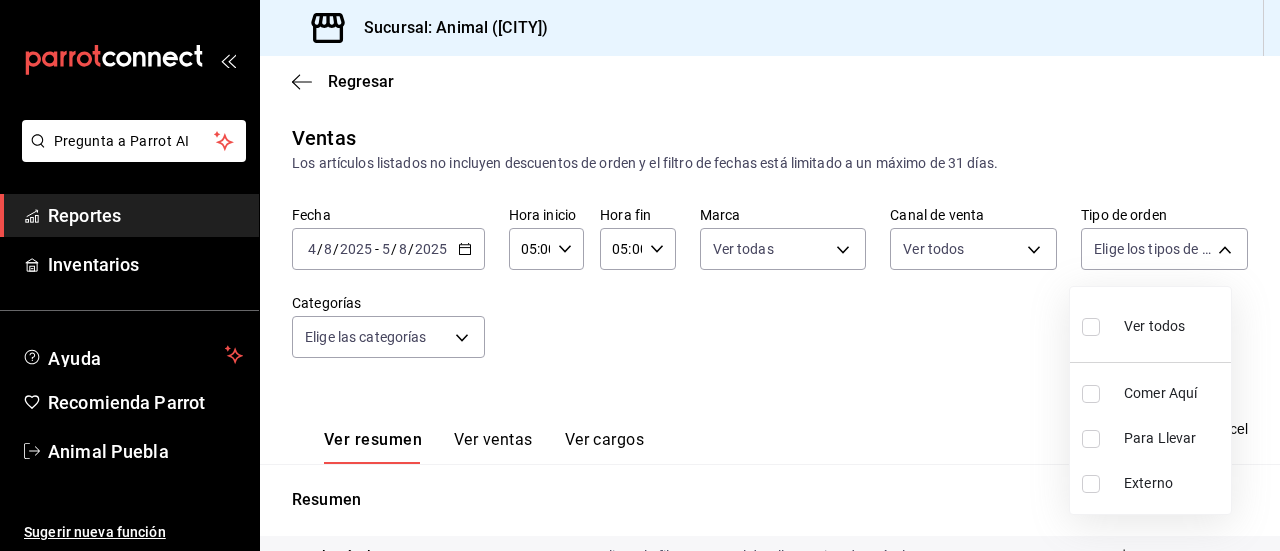 click at bounding box center (1091, 327) 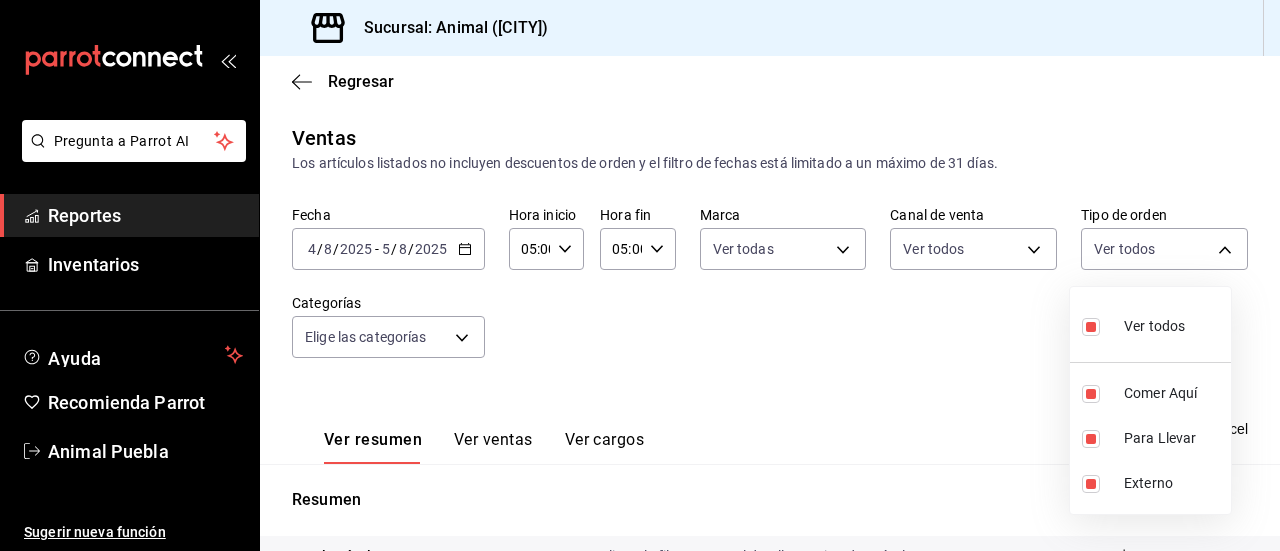click at bounding box center (640, 275) 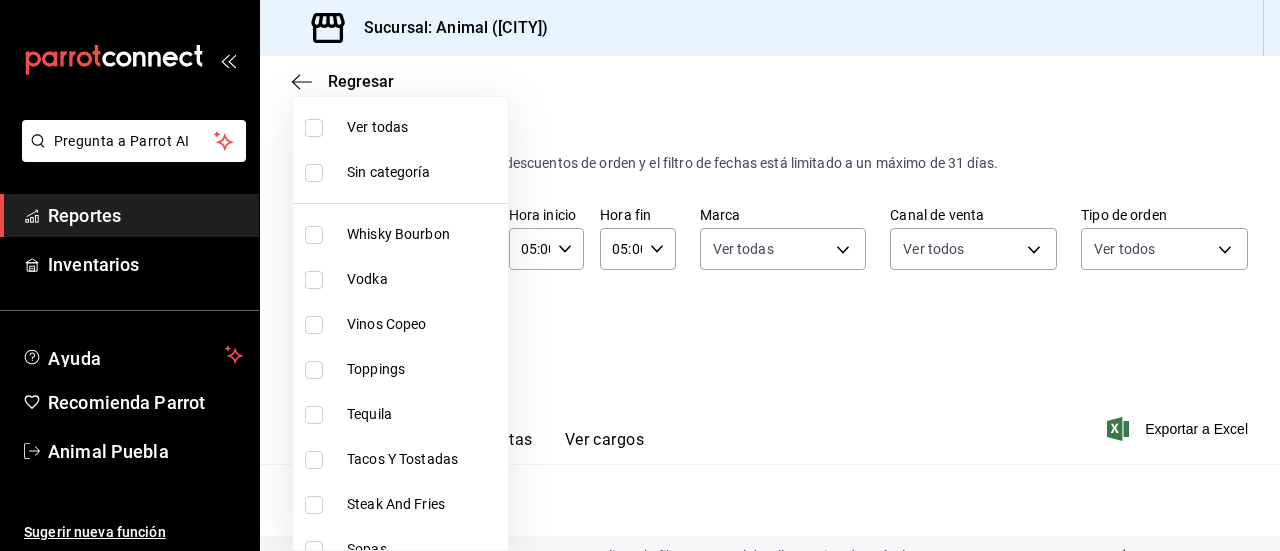 click on "Pregunta a Parrot AI Reportes   Inventarios   Ayuda Recomienda Parrot   Animal Puebla   Sugerir nueva función   Sucursal: Animal (Puebla) Regresar Ventas Los artículos listados no incluyen descuentos de orden y el filtro de fechas está limitado a un máximo de 31 días. Fecha 2025-08-04 4 / 8 / 2025 - 2025-08-05 5 / 8 / 2025 Hora inicio 05:00 Hora inicio Hora fin 05:00 Hora fin Marca Ver todas 96838179-8fbb-4073-aae3-1789726318c8 Canal de venta Ver todos PARROT,UBER_EATS,RAPPI,DIDI_FOOD,ONLINE Tipo de orden Ver todos 89cc3392-1a89-49ed-91c4-e66ea58282e1,025cf6ae-25b7-4698-bb98-3d77af74a196,EXTERNAL Categorías Elige las categorías Ver resumen Ver ventas Ver cargos Exportar a Excel Resumen Total artículos Da clic en la fila para ver el detalle por tipo de artículo + $76,311.00 Cargos por servicio + $0.00 Venta bruta = $76,311.00 Descuentos totales - $0.00 Certificados de regalo - $0.00 Venta total = $76,311.00 Impuestos - $10,525.66 Venta neta = $65,785.34 Pregunta a Parrot AI Reportes   Inventarios" at bounding box center (640, 275) 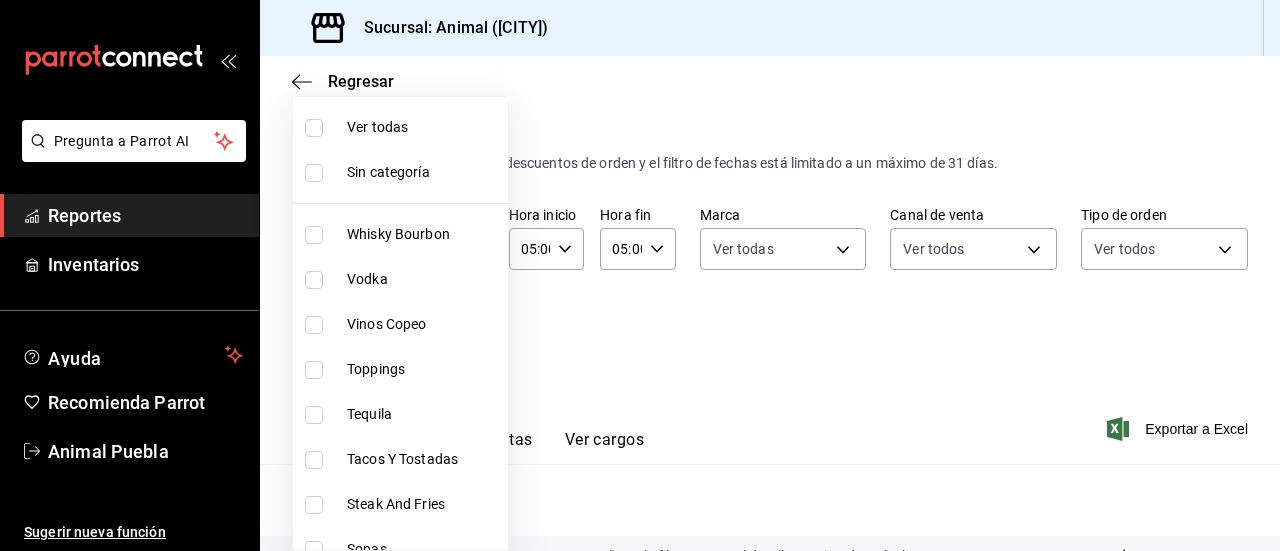 click at bounding box center [314, 128] 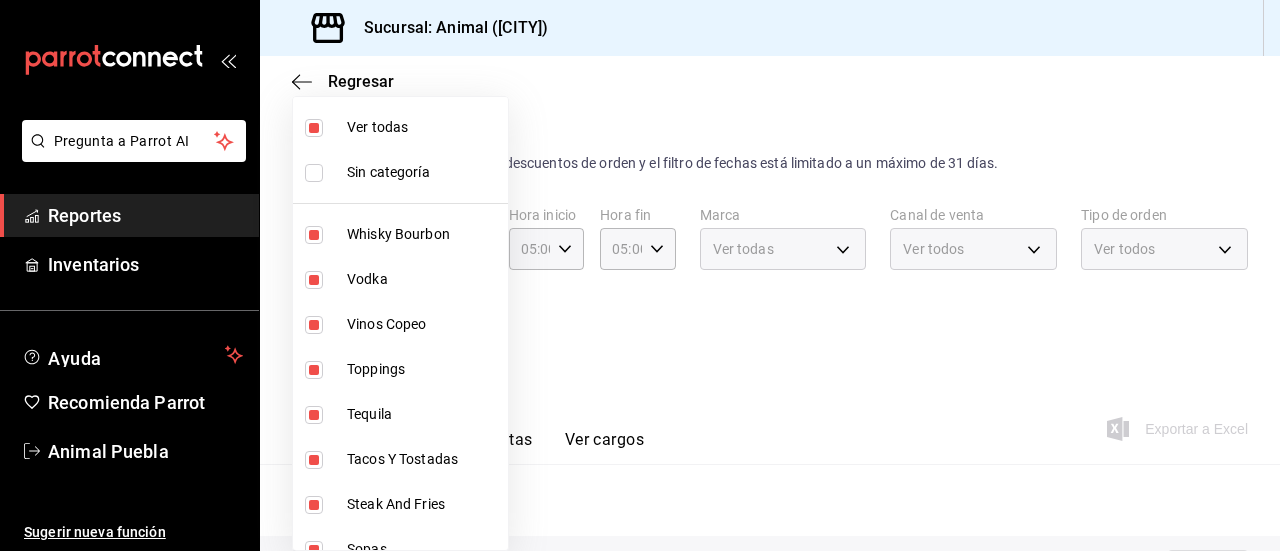click at bounding box center (314, 173) 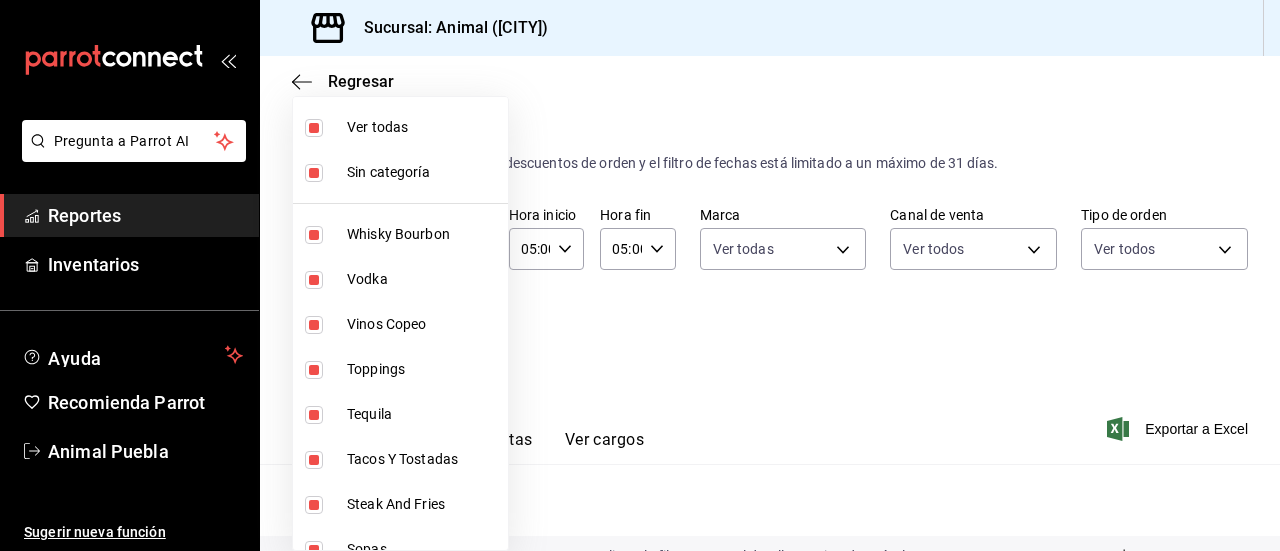 click at bounding box center (640, 275) 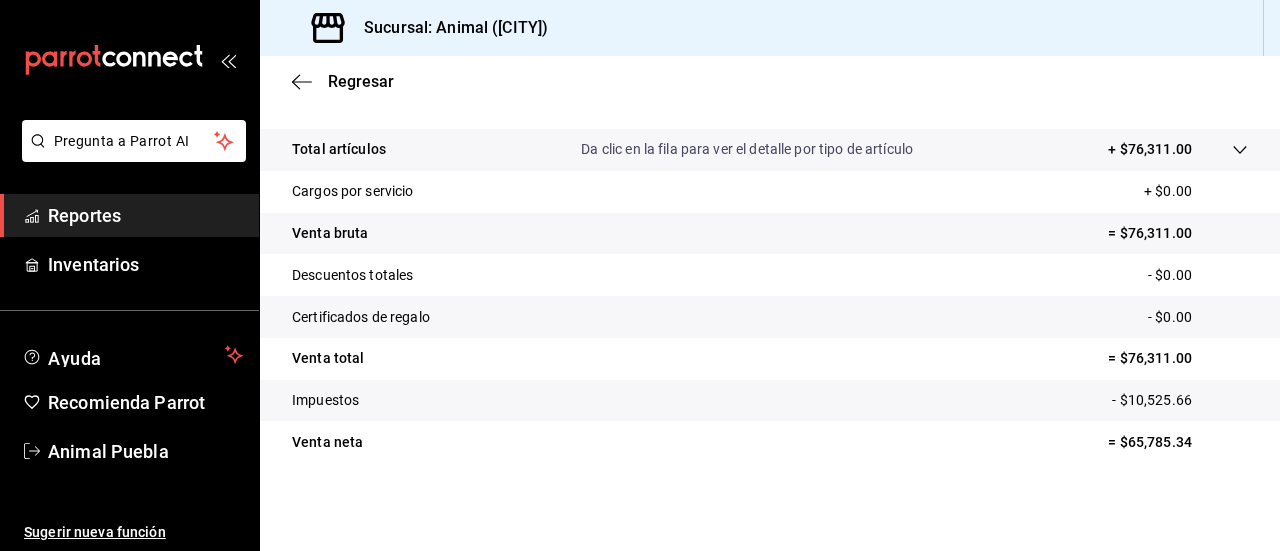 scroll, scrollTop: 407, scrollLeft: 0, axis: vertical 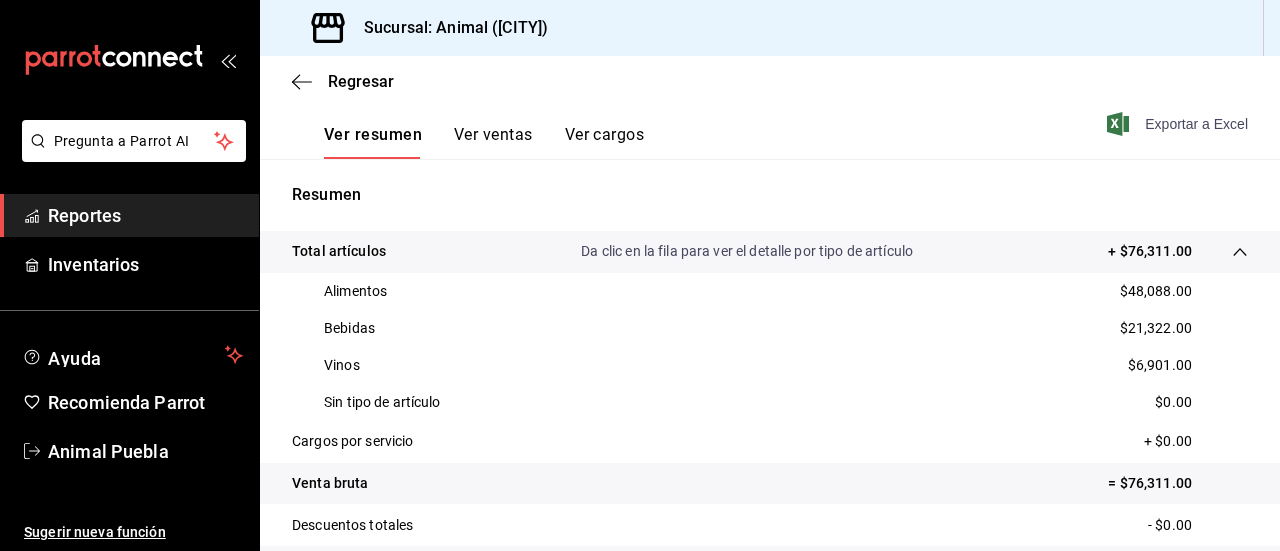 click on "Exportar a Excel" at bounding box center (1179, 124) 